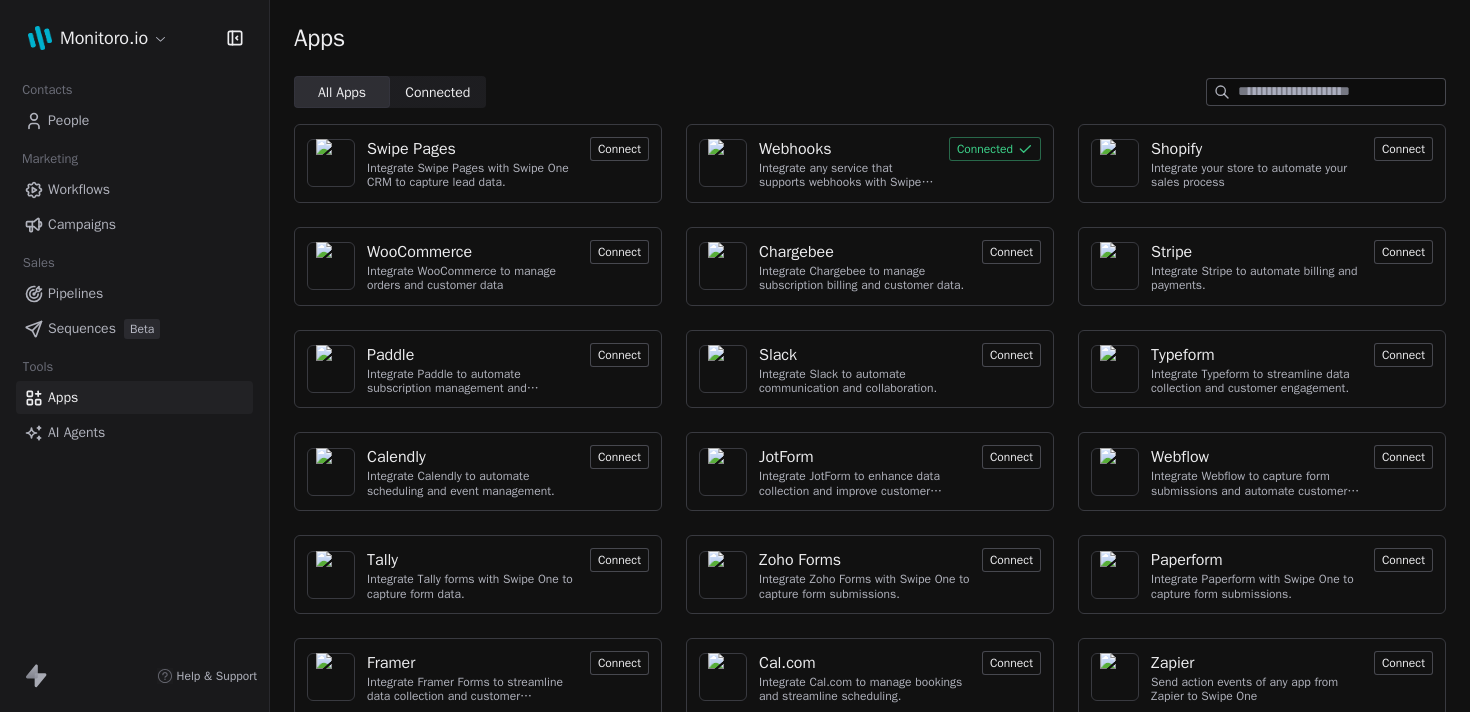scroll, scrollTop: 0, scrollLeft: 0, axis: both 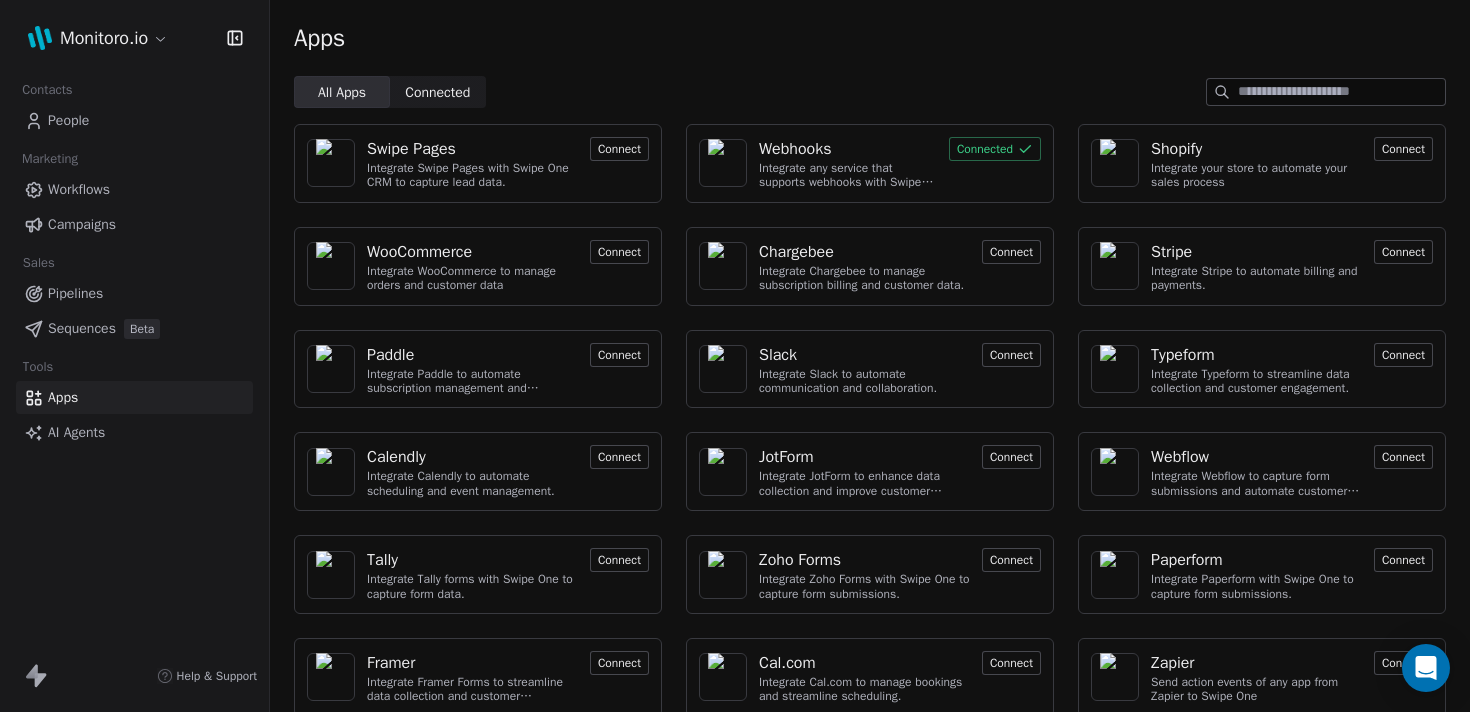 click on "Workflows" at bounding box center (79, 189) 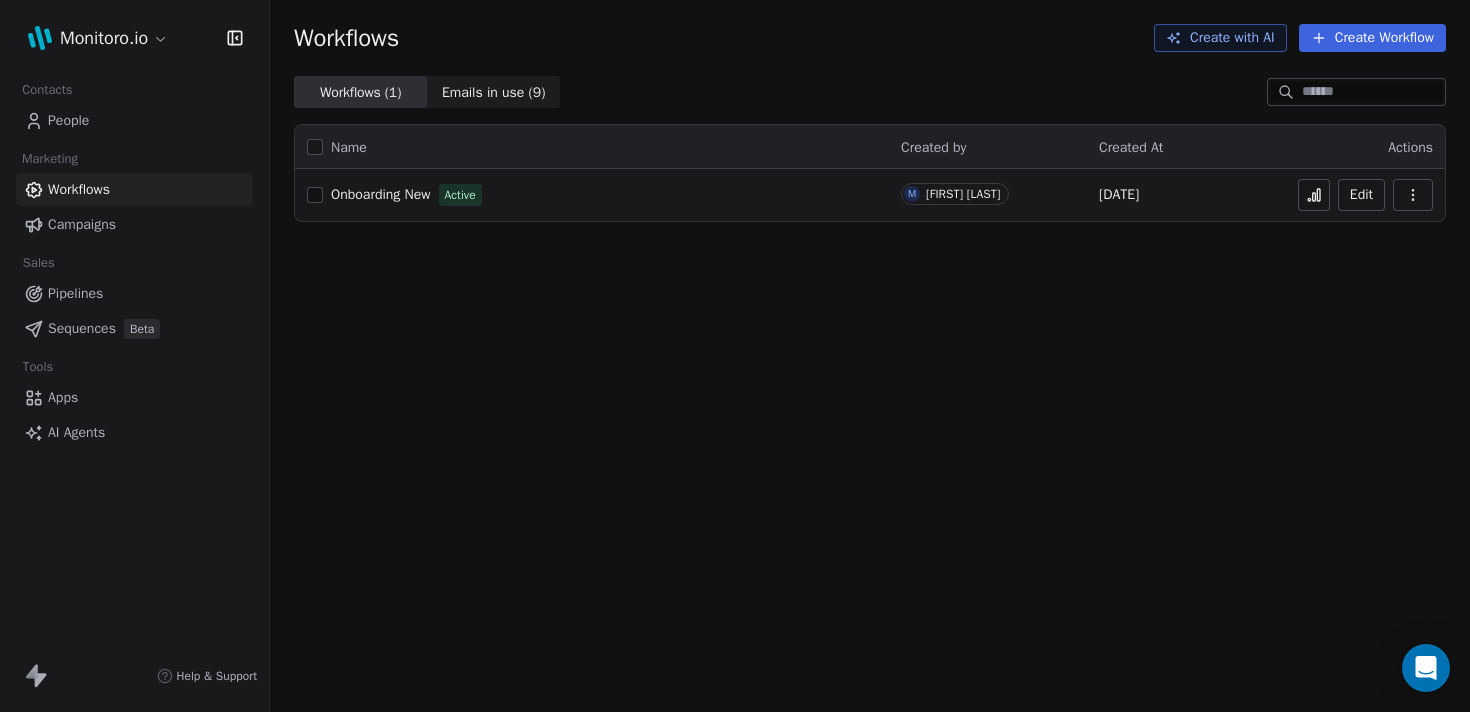 click on "Campaigns" at bounding box center (82, 224) 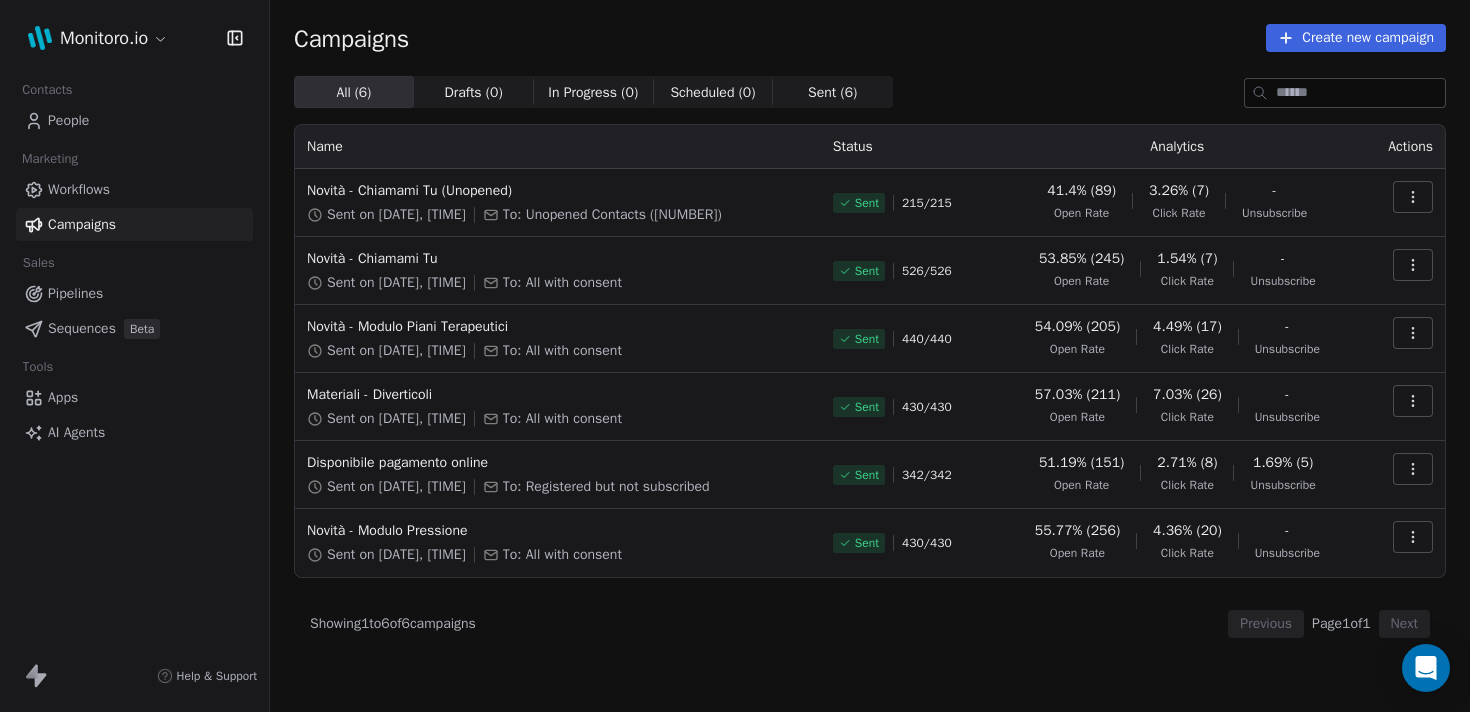click on "Pipelines" at bounding box center (134, 293) 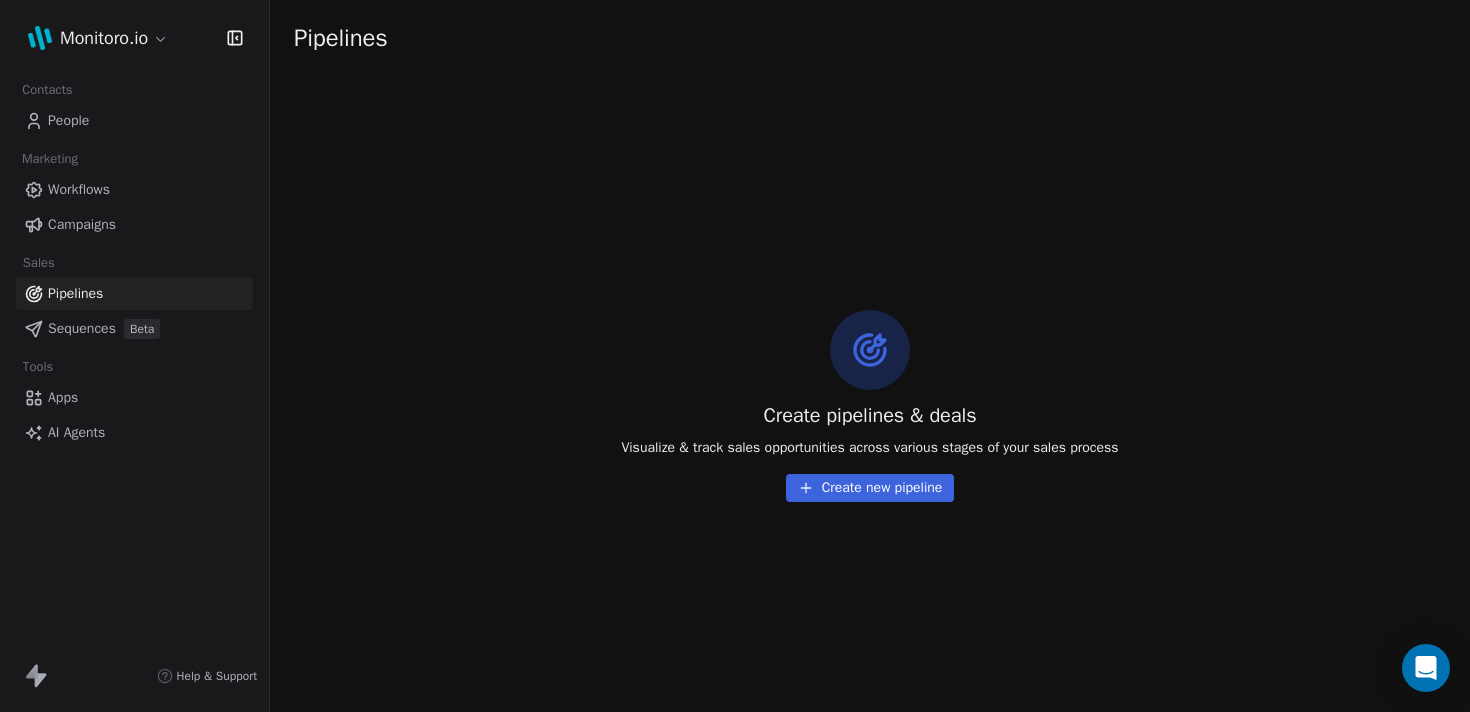 click on "Sequences" at bounding box center (82, 328) 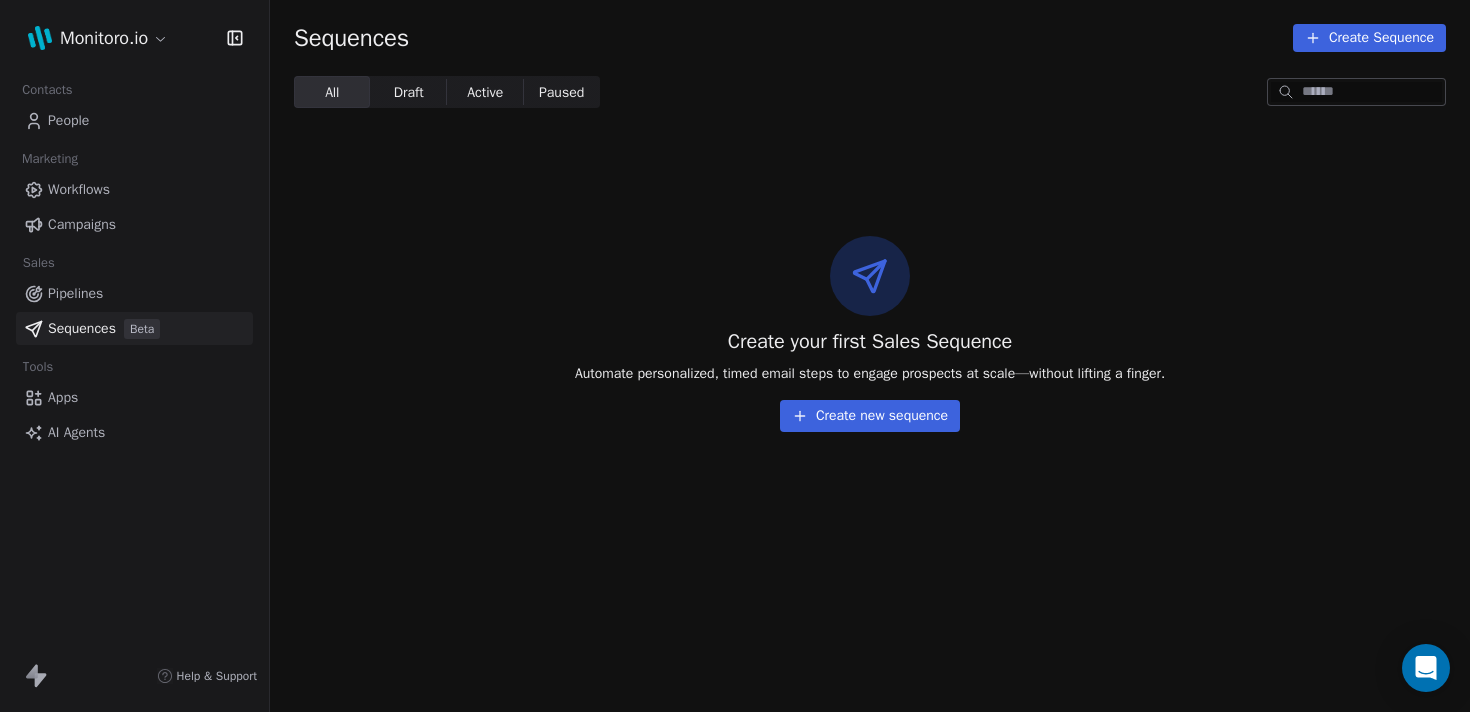 click on "Workflows" at bounding box center (79, 189) 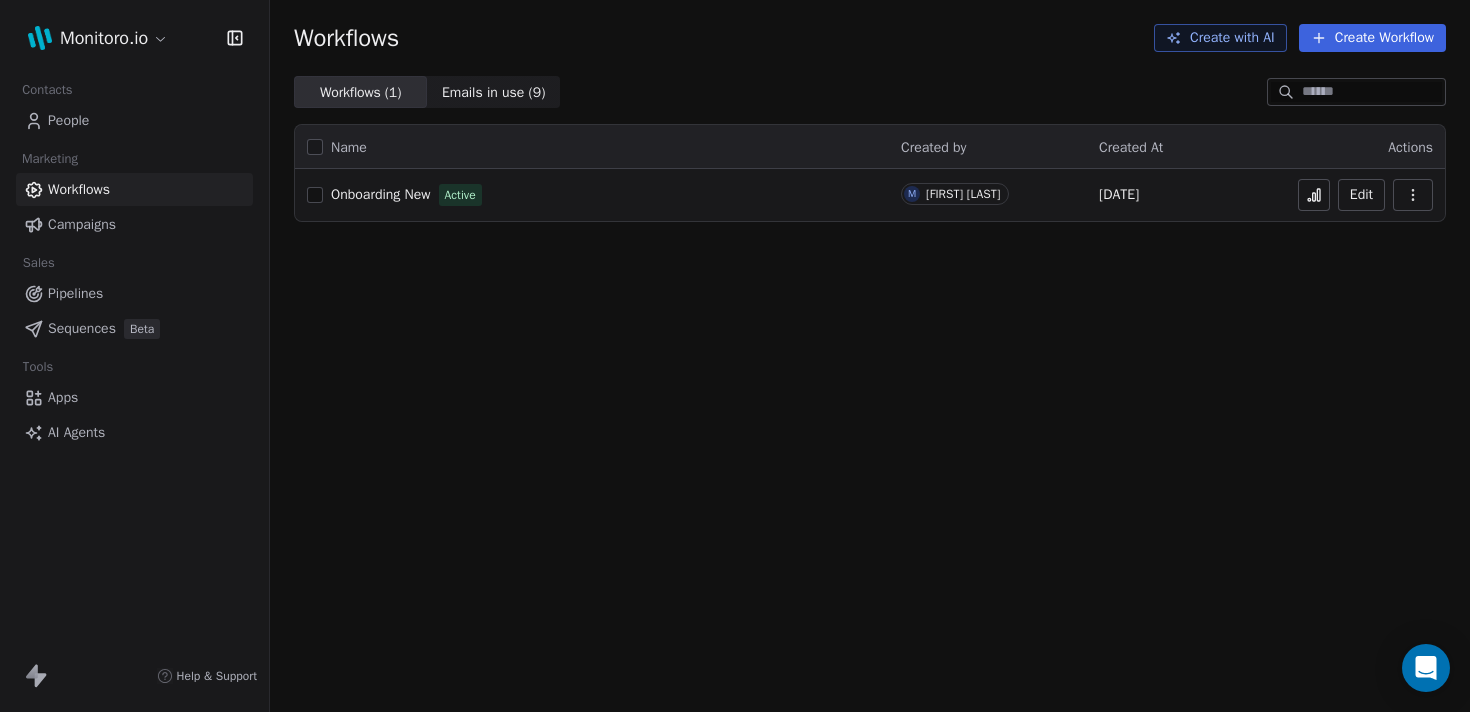 click on "Onboarding New" at bounding box center [381, 194] 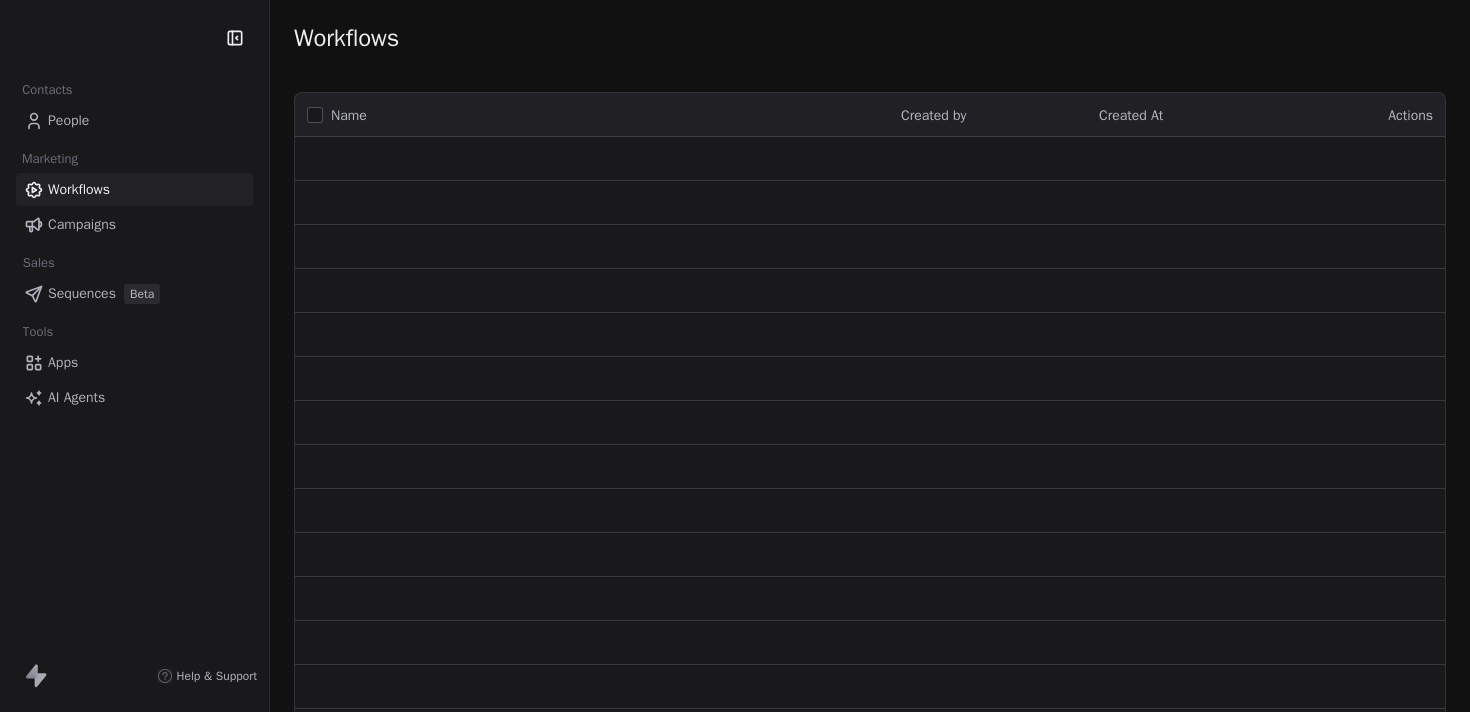 scroll, scrollTop: 0, scrollLeft: 0, axis: both 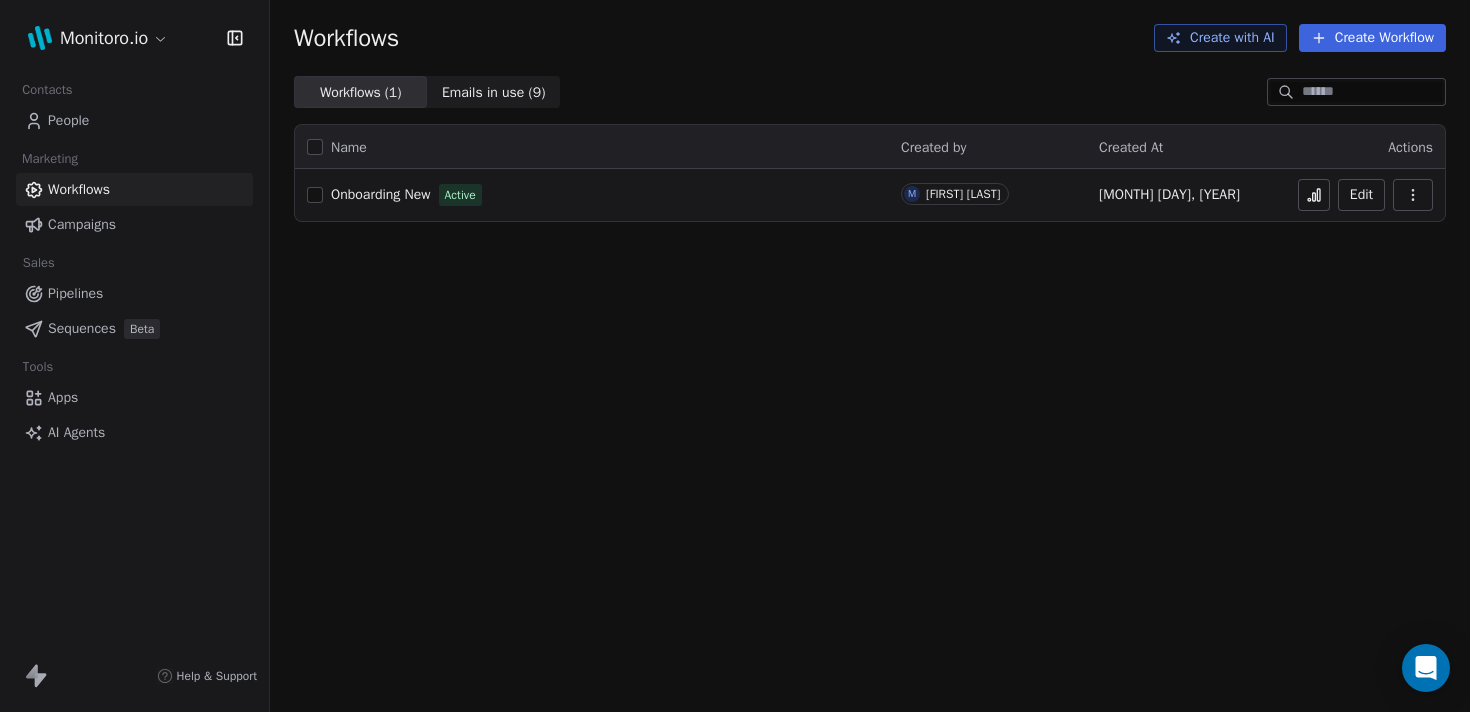 click 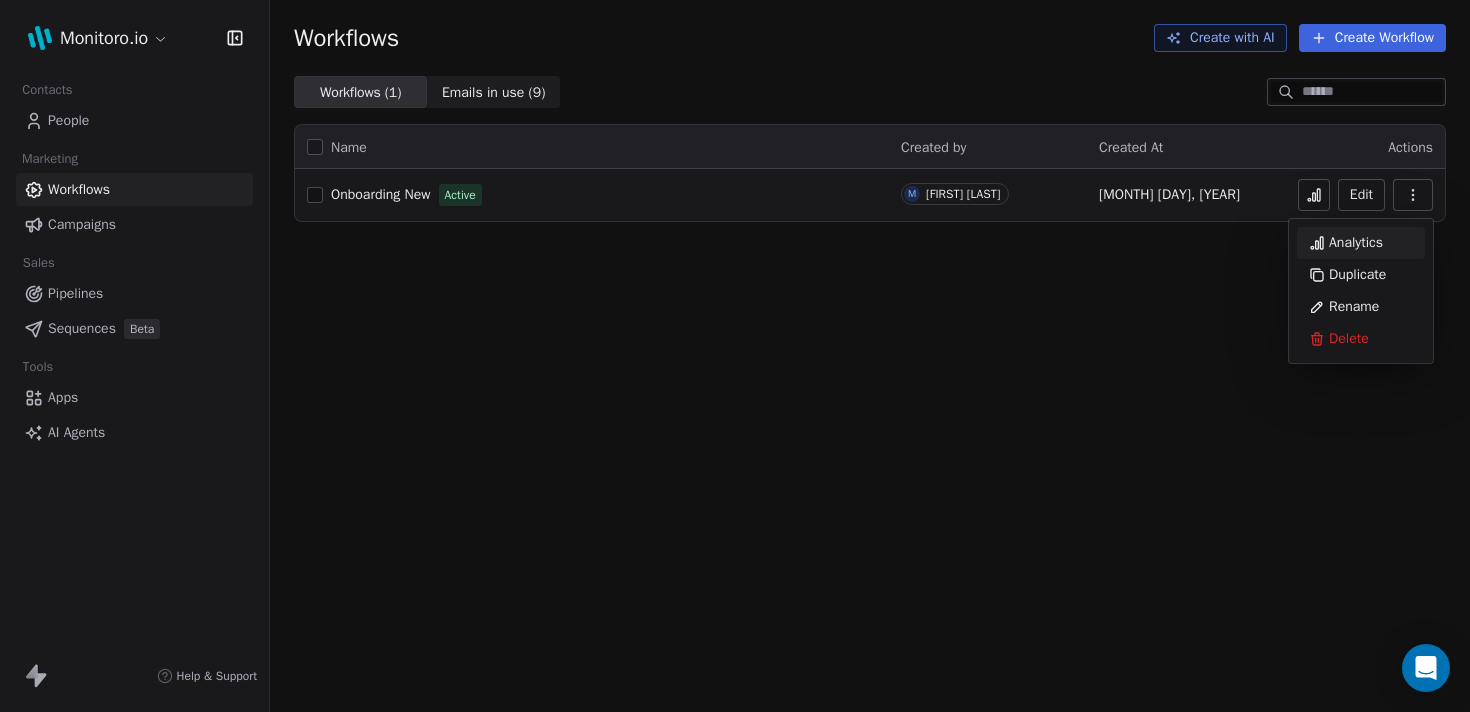 click on "Analytics" at bounding box center (1356, 243) 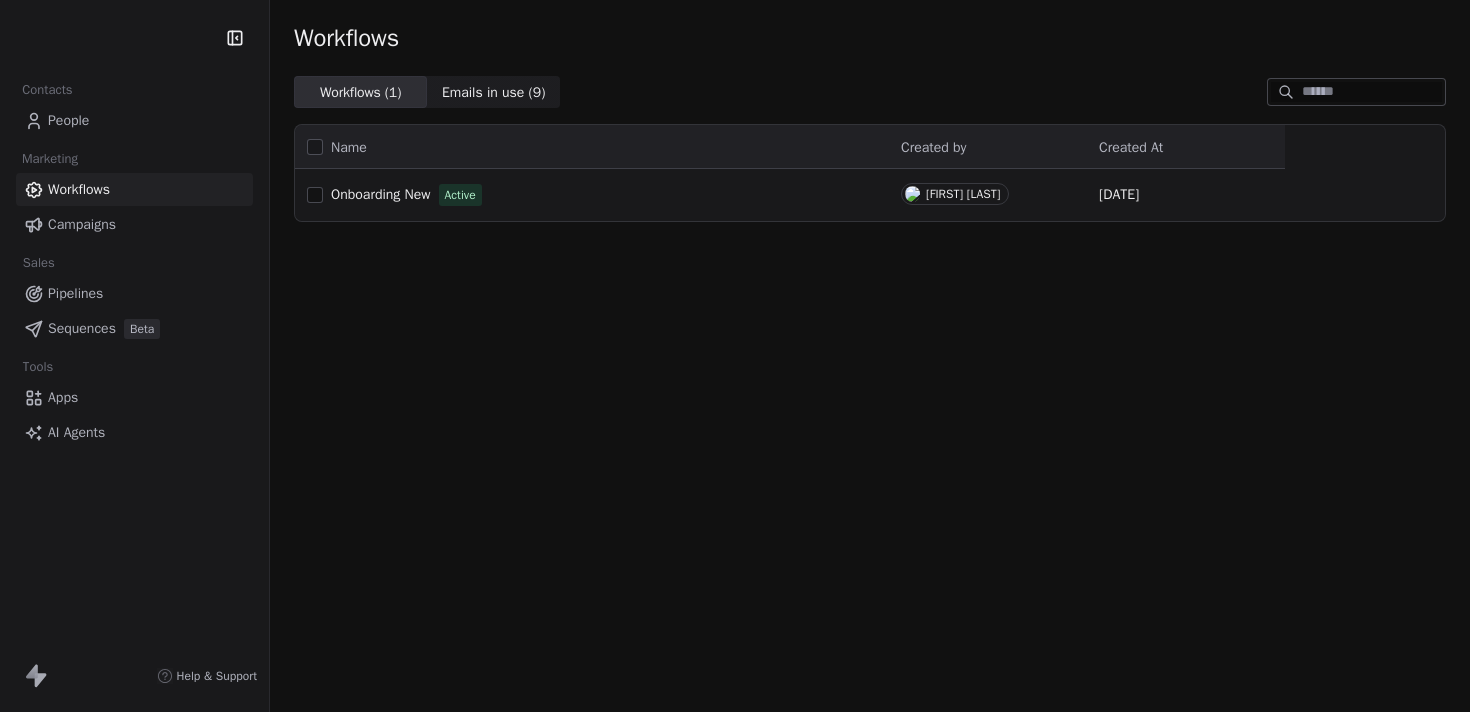 scroll, scrollTop: 0, scrollLeft: 0, axis: both 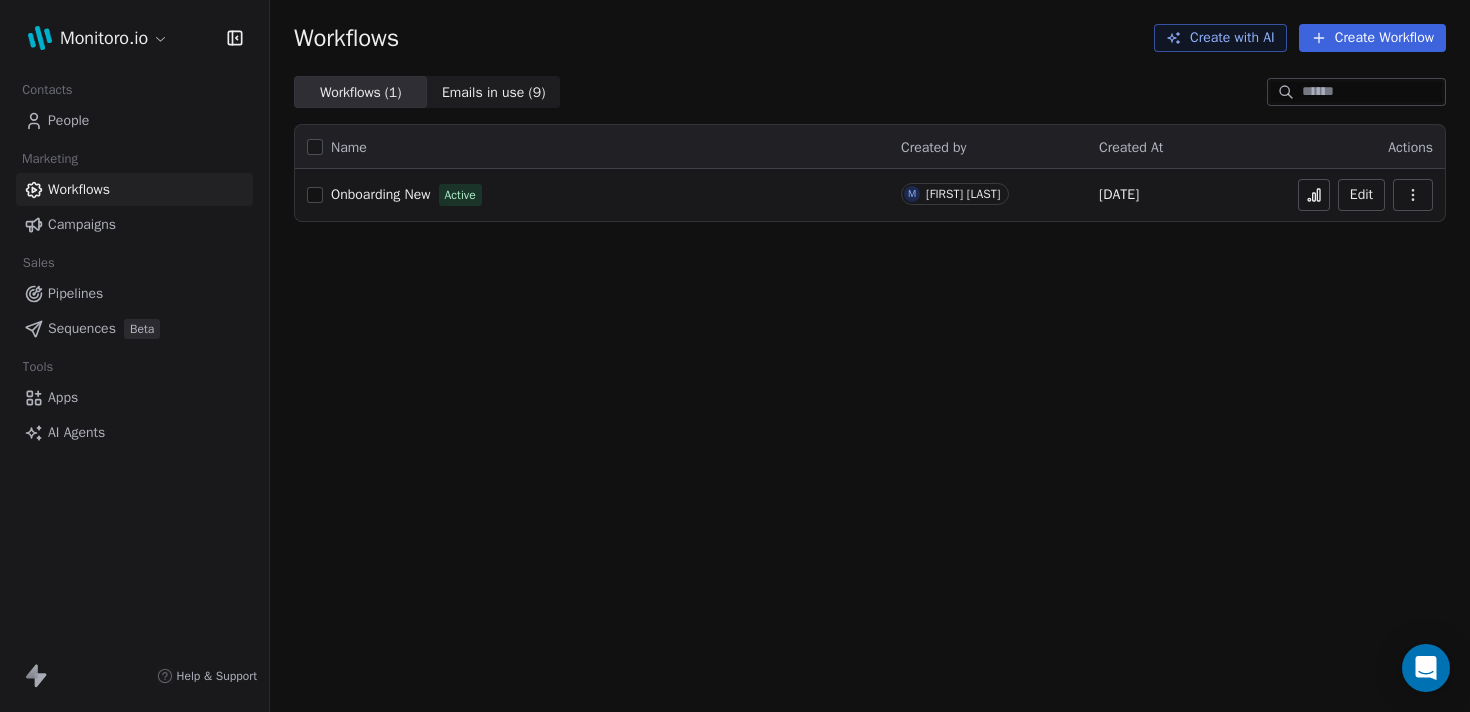 click on "People" at bounding box center (134, 120) 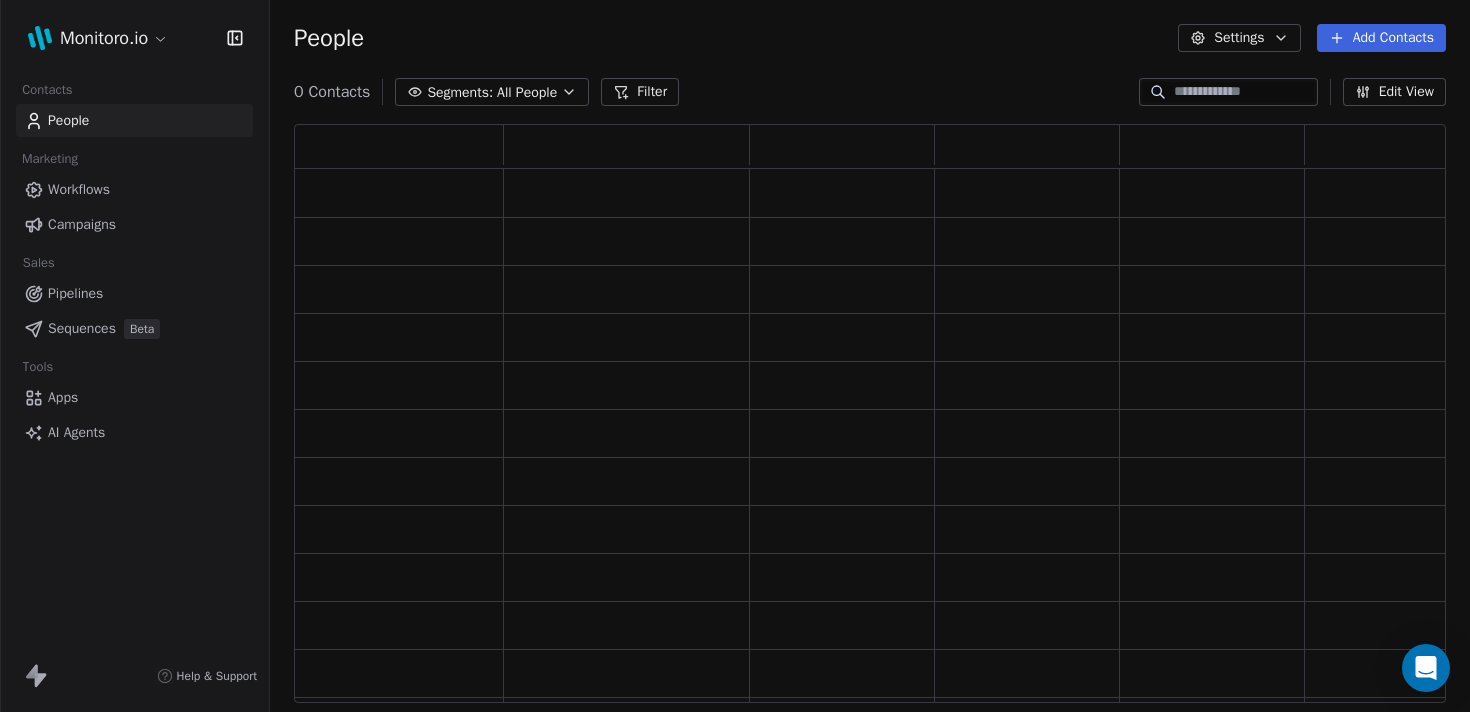 scroll, scrollTop: 1, scrollLeft: 1, axis: both 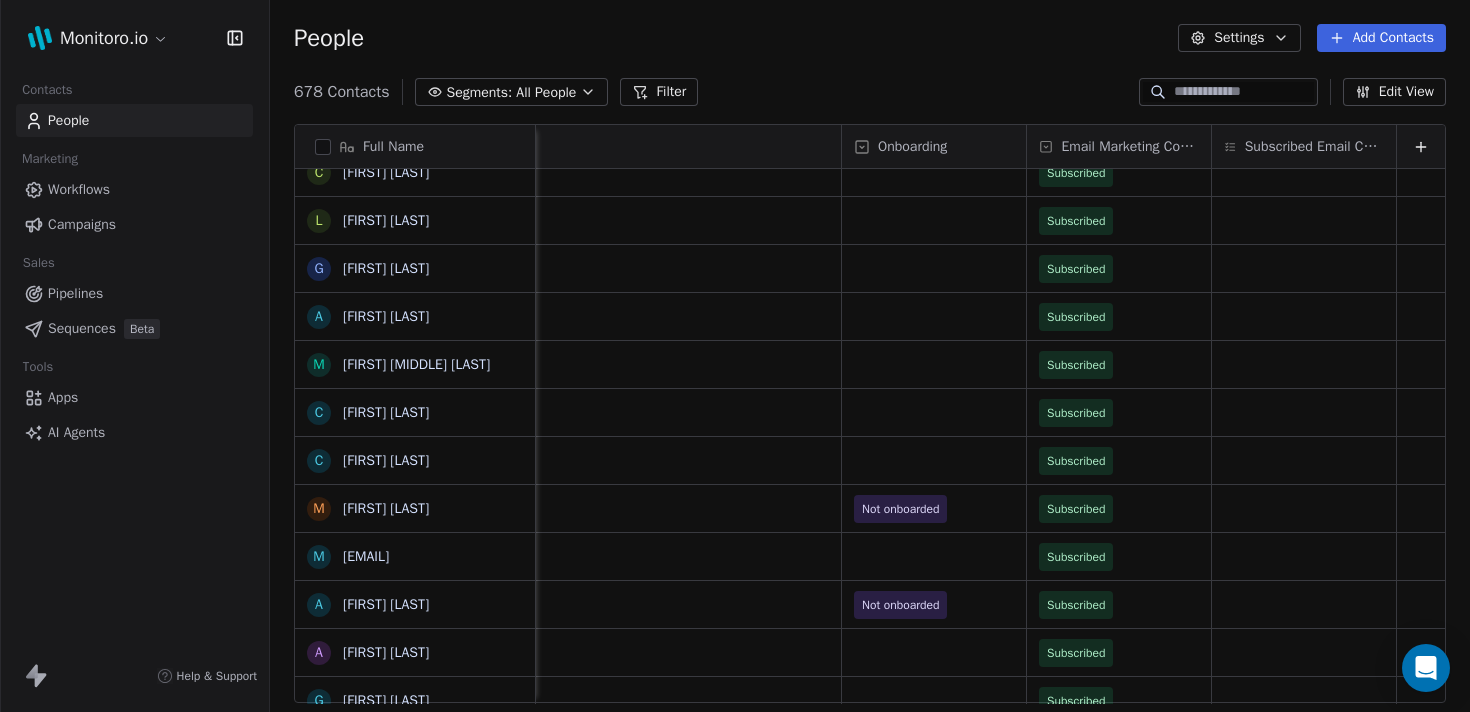 click on "Filter Edit View Tag Add to Sequence Export Full Name D [NAME] E [NAME] Sgrinzato D [NAME] Vommaro E [NAME] [NAME] Carrara L [NAME] Rescigno A [NAME] Pallottino F [NAME] Gervasini P [NAME] Calistri S [NAME] Nardulli M [NAME] [NAME] Urbano Estevez D [NAME] Sala S [NAME] Merico M [NAME] [NAME] Bellini W [NAME] De Vera A [NAME] Tedone M [NAME] Cresci P [NAME] Billingsley C [NAME] Gargini C [NAME] Morandini H [NAME] Aly C [NAME] Ventimiglia L [NAME] Adamo G [NAME] Iezzi A [NAME] Ignacchiti M [NAME] Eloisa Galbiati C [NAME] Chiesa C [NAME] Radrizzani M [NAME] Bologna m [EMAIL] A [NAME] Avolio A [NAME] Laudicina G [NAME] De Vecchi A [NAME] Daneri R [NAME] Siepi E [NAME] Scalia M [NAME] Mariottini T [NAME] Passoni A [NAME] Colangelo O [NAME] Elmi S [NAME] Micheletti J L [NAME] Faccio A A [NAME]" at bounding box center [735, 356] 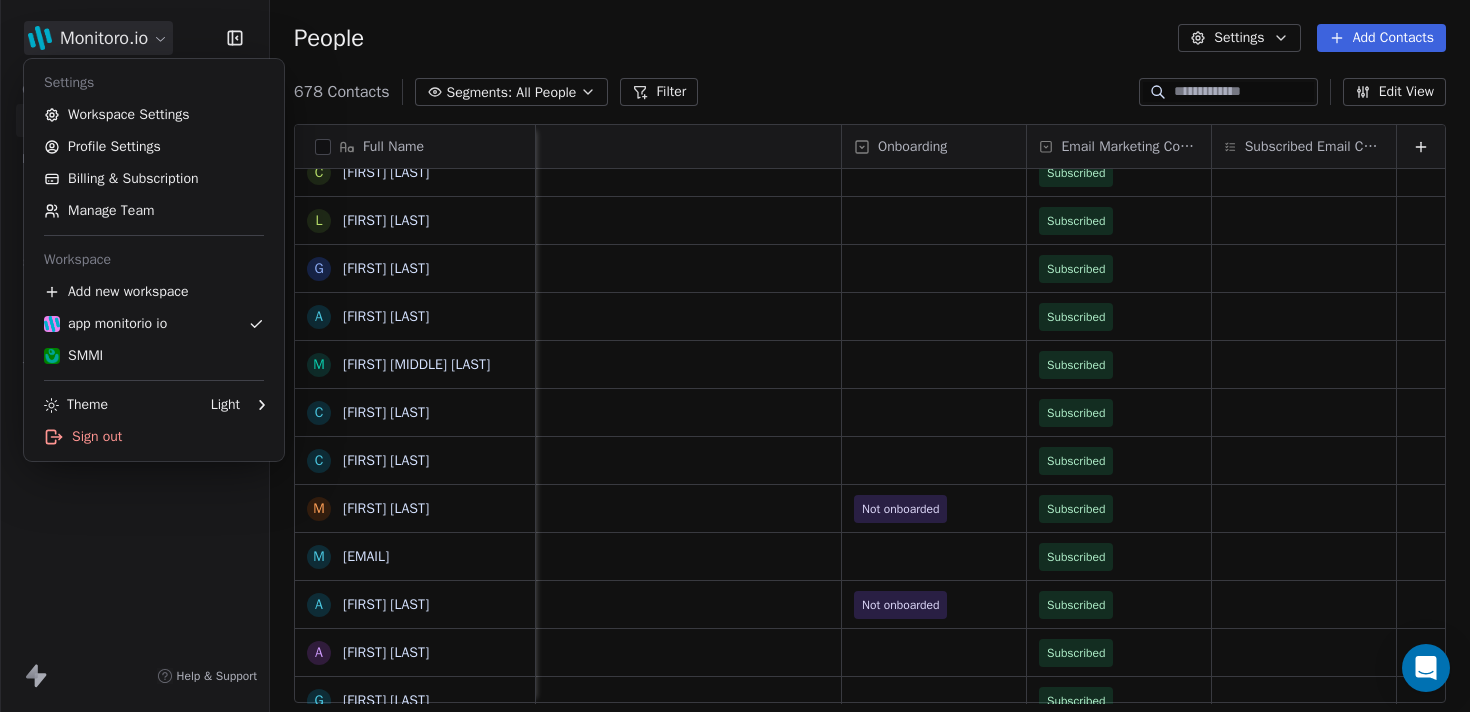 click on "Filter Edit View Tag Add to Sequence Export Full Name D [NAME] E [NAME] Sgrinzato D [NAME] Vommaro E [NAME] [NAME] Carrara L [NAME] Rescigno A [NAME] Pallottino F [NAME] Gervasini P [NAME] Calistri S [NAME] Nardulli M [NAME] [NAME] Urbano Estevez D [NAME] Sala S [NAME] Merico M [NAME] [NAME] Bellini W [NAME] De Vera A [NAME] Tedone M [NAME] Cresci P [NAME] Billingsley C [NAME] Gargini C [NAME] Morandini H [NAME] Aly C [NAME] Ventimiglia L [NAME] Adamo G [NAME] Iezzi A [NAME] Ignacchiti M [NAME] Eloisa Galbiati C [NAME] Chiesa C [NAME] Radrizzani M [NAME] Bologna m [EMAIL] A [NAME] Avolio A [NAME] Laudicina G [NAME] De Vecchi A [NAME] Daneri R [NAME] Siepi E [NAME] Scalia M [NAME] Mariottini T [NAME] Passoni A [NAME] Colangelo O [NAME] Elmi S [NAME] Micheletti J L [NAME] Faccio A A [NAME]" at bounding box center [735, 356] 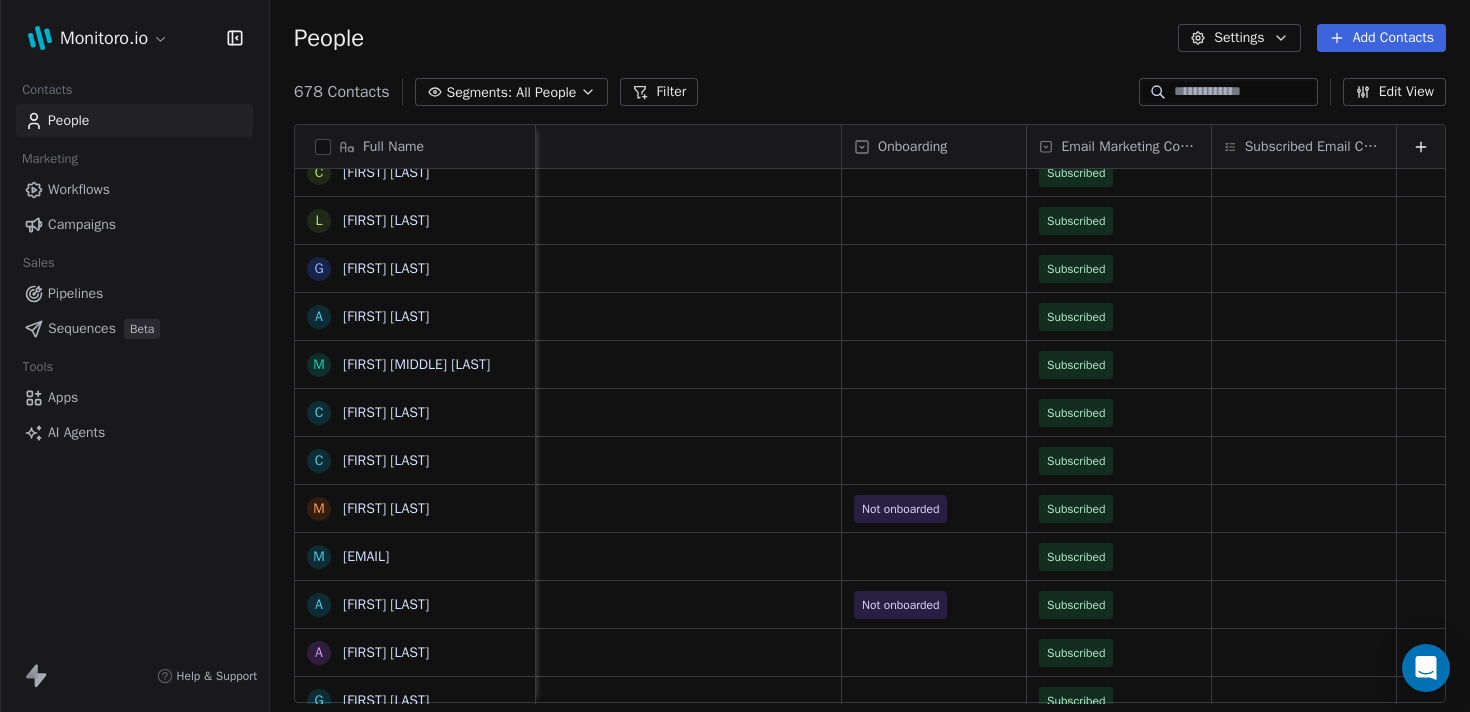 click on "Campaigns" at bounding box center [82, 224] 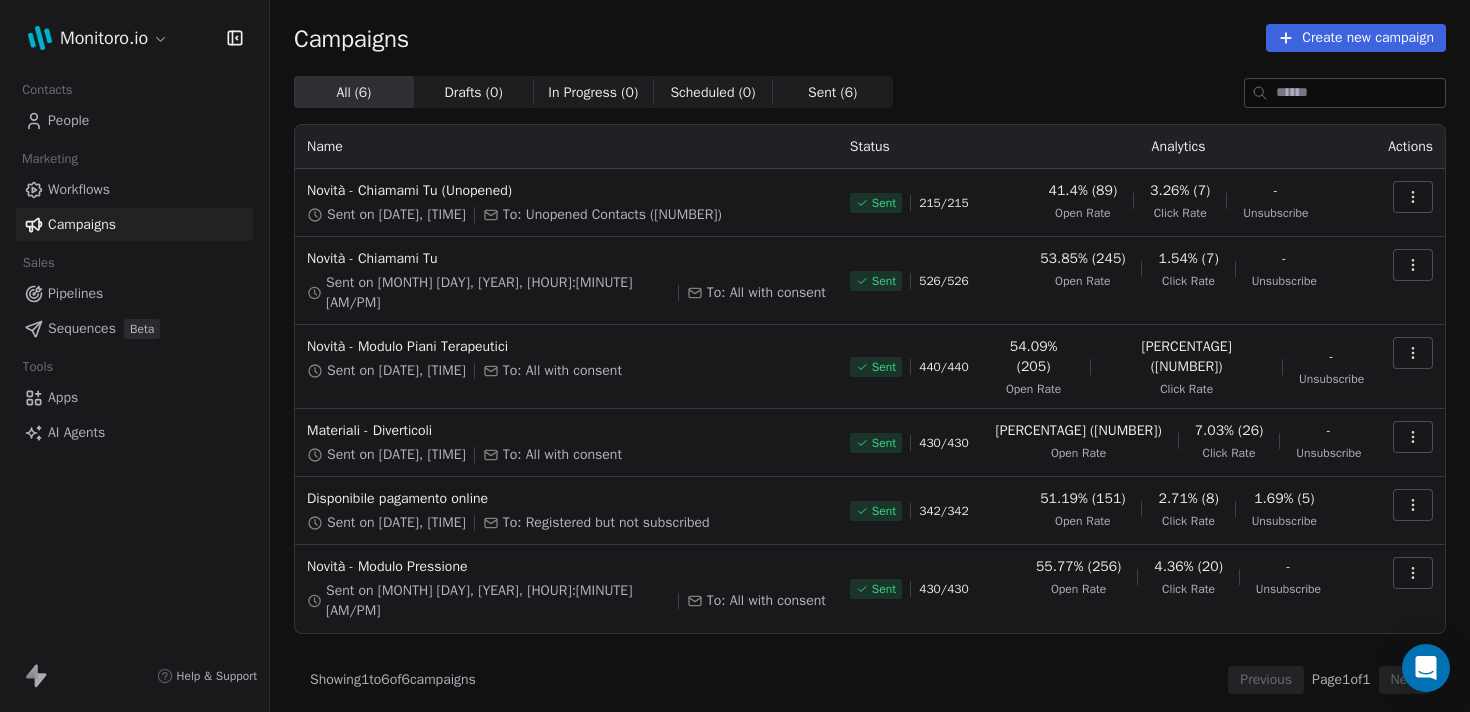 click on "To: All with consent Sent [NUMBER] / [NUMBER] [PERCENTAGE] ([NUMBER]) Open Rate [PERCENTAGE] ([NUMBER]) Click Rate - Unsubscribe [MONTH] [DAY], [YEAR], [HOUR]:[MINUTE] [AM/PM] To: All with consent Sent [NUMBER] / [NUMBER] [PERCENTAGE] ([NUMBER]) Open Rate [PERCENTAGE] ([NUMBER]) Click Rate - Unsubscribe [MONTH] [DAY], [YEAR], [HOUR]:[MINUTE] [AM/PM] To: All with consent Sent [NUMBER] / [NUMBER] [PERCENTAGE] ([NUMBER]) Open Rate [PERCENTAGE] ([NUMBER]) Click Rate - Unsubscribe [MONTH] [DAY], [YEAR], [HOUR]:[MINUTE] [AM/PM] To: All with consent Sent [NUMBER] / [NUMBER] [PERCENTAGE] ([NUMBER]) Open Rate [PERCENTAGE] ([NUMBER]) Click Rate - Unsubscribe [MONTH] [DAY], [YEAR], [HOUR]:[MINUTE] Sent [NUMBER] / [NUMBER] Sent" at bounding box center (735, 356) 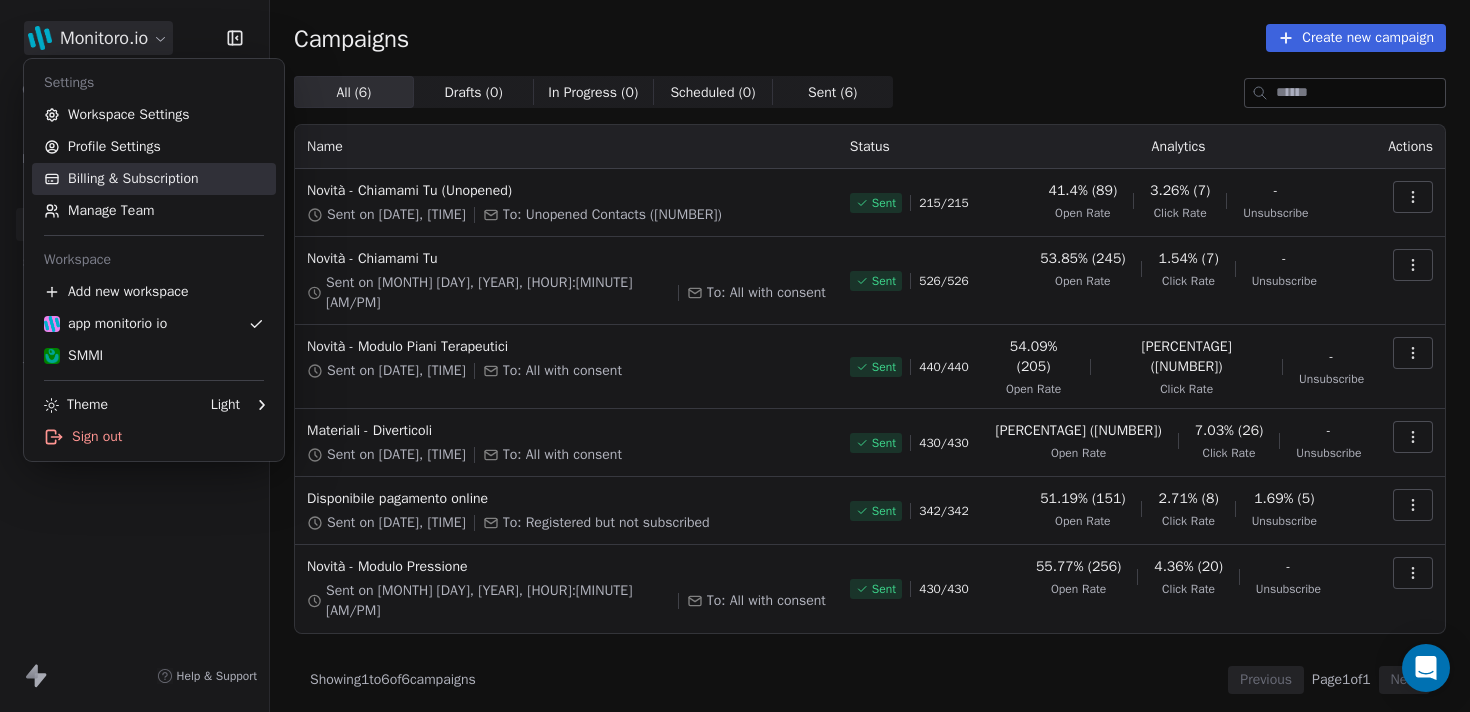 click on "Billing & Subscription" at bounding box center (154, 179) 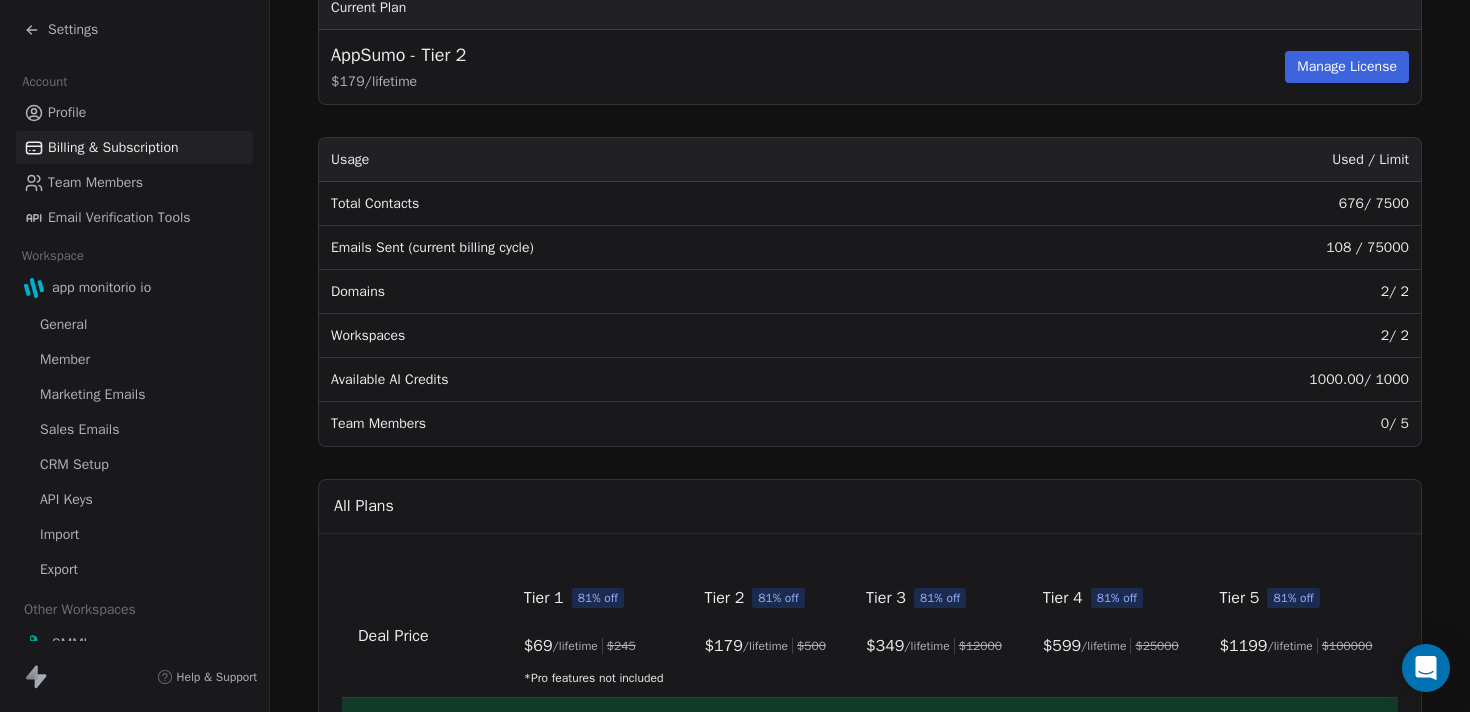 click on "Team Members" at bounding box center (95, 182) 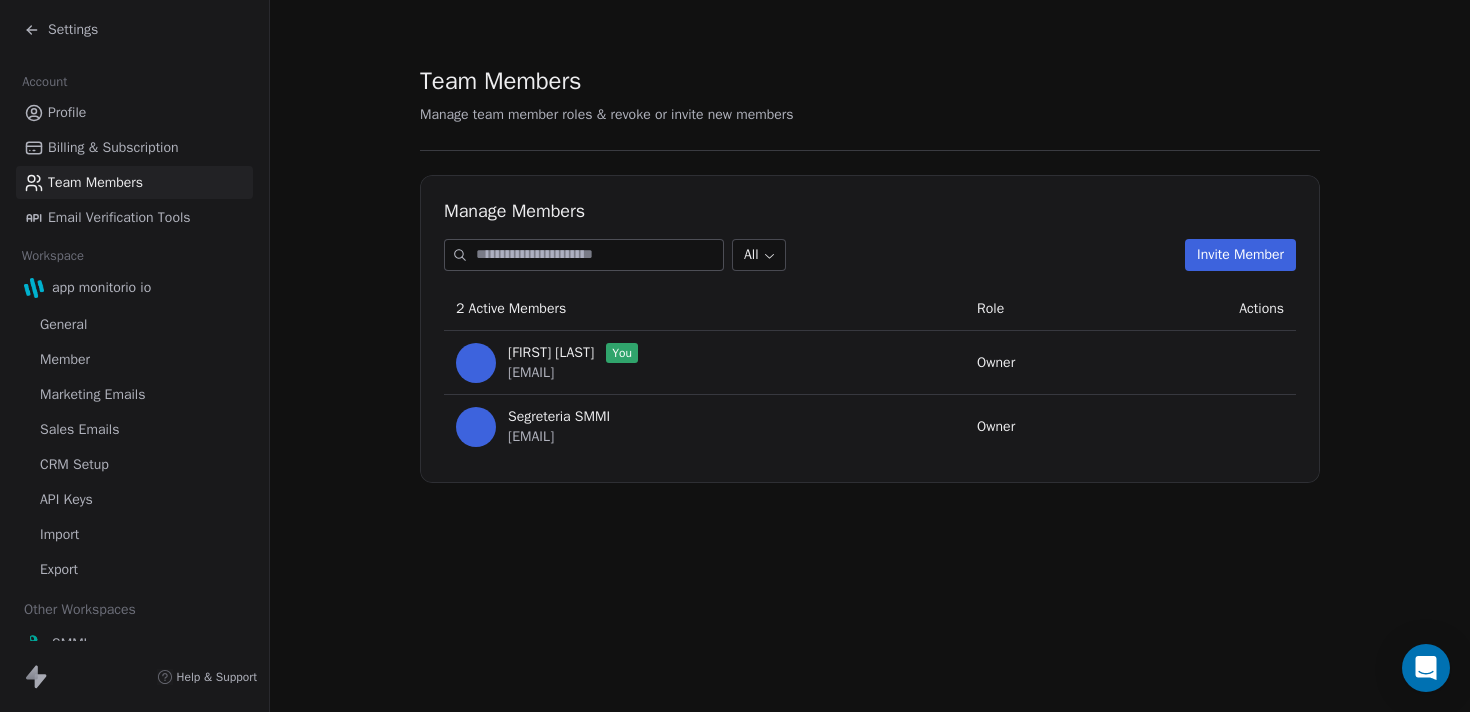 click on "Profile" at bounding box center (67, 112) 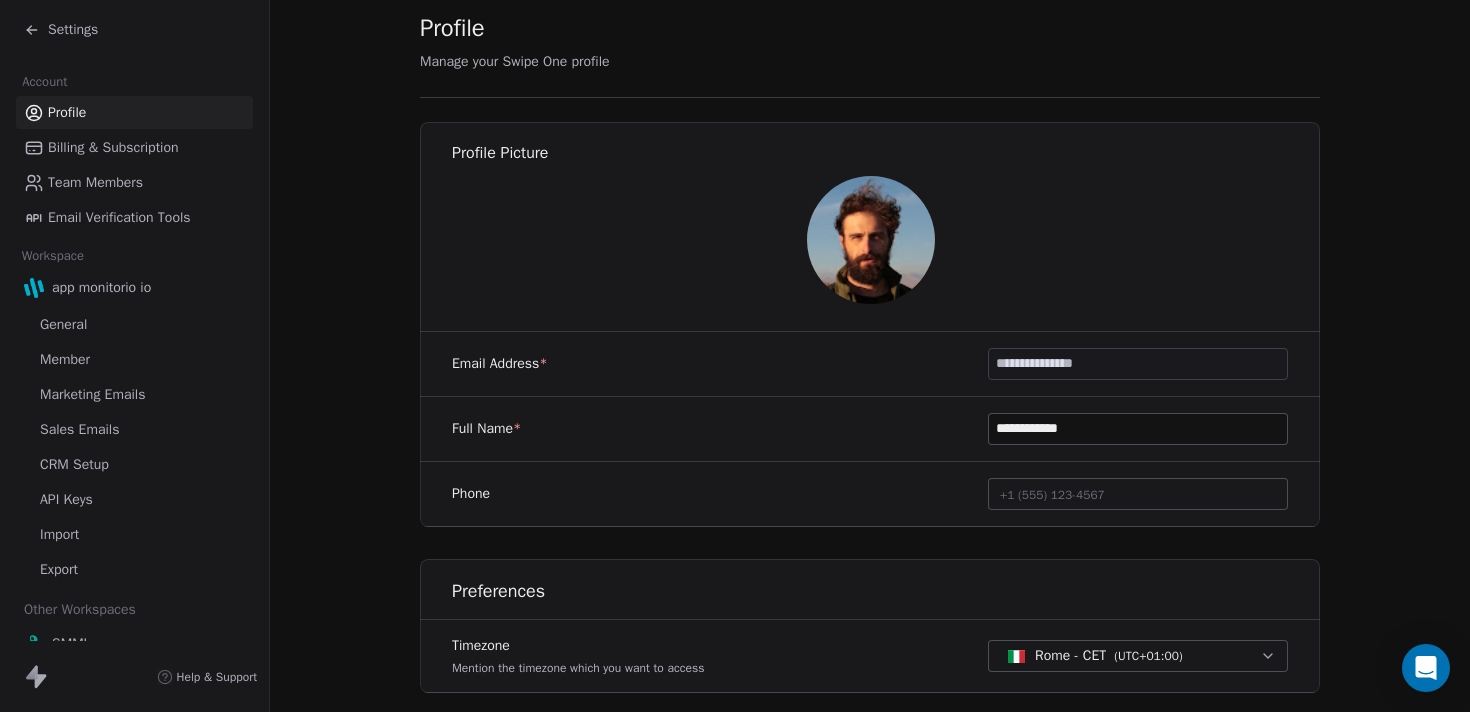 click on "Email Verification Tools" at bounding box center [119, 217] 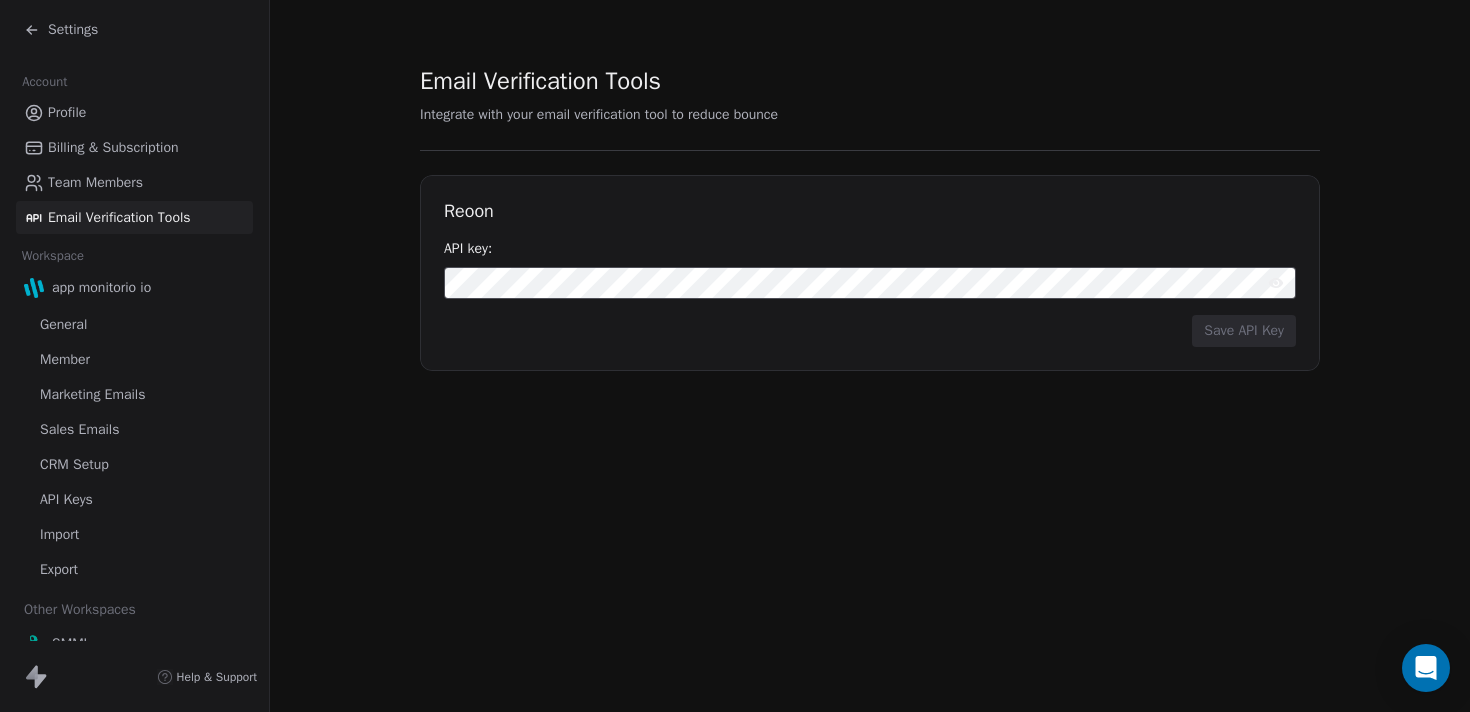 click on "Billing & Subscription" at bounding box center (134, 147) 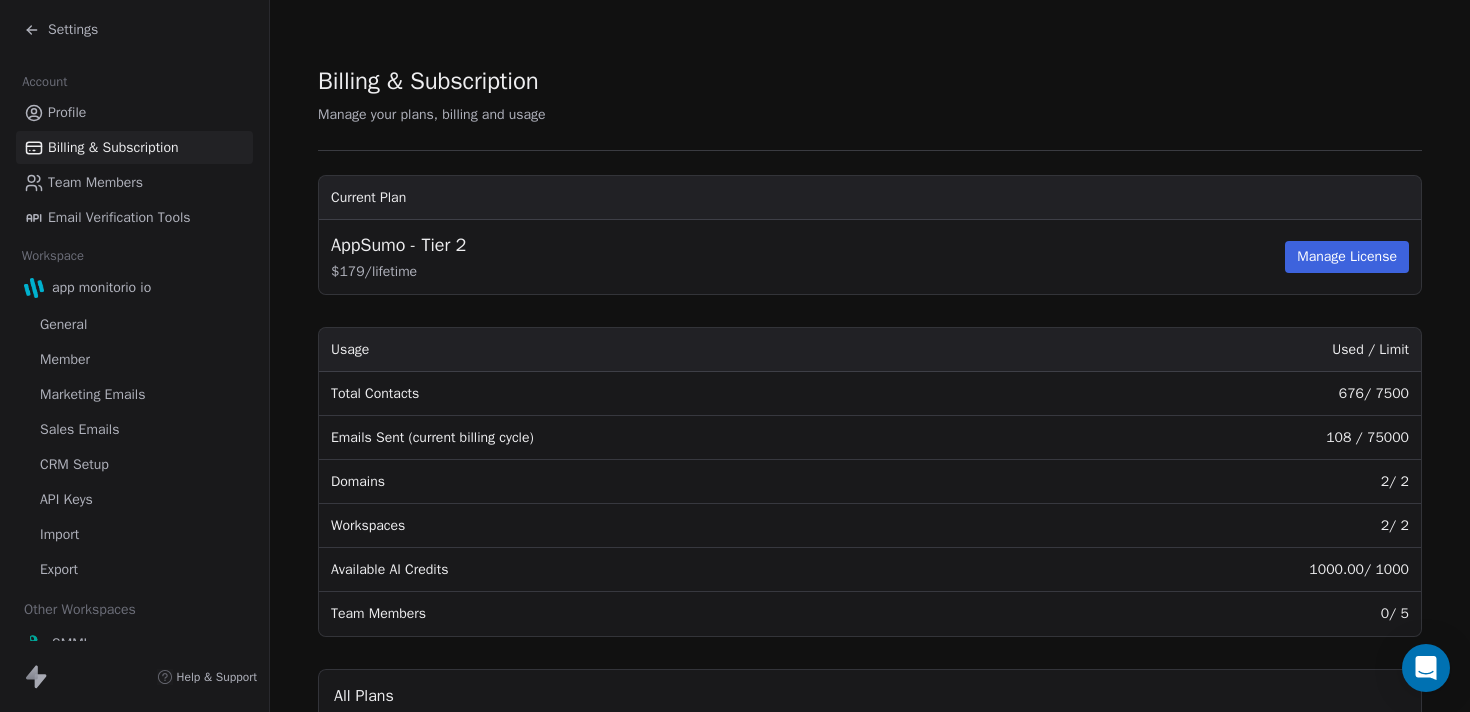 click on "Team Members" at bounding box center [95, 182] 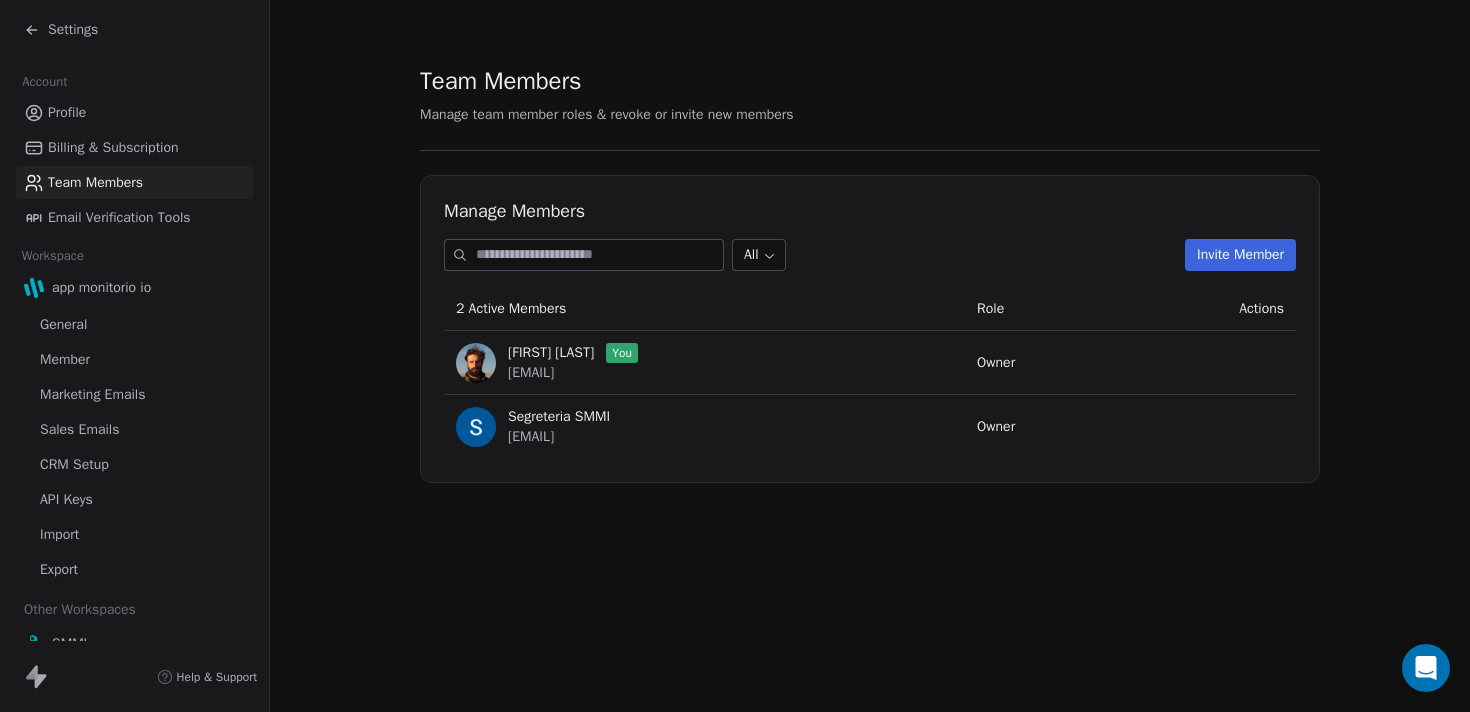 click on "Profile Billing & Subscription Team Members Email Verification Tools" at bounding box center [134, 165] 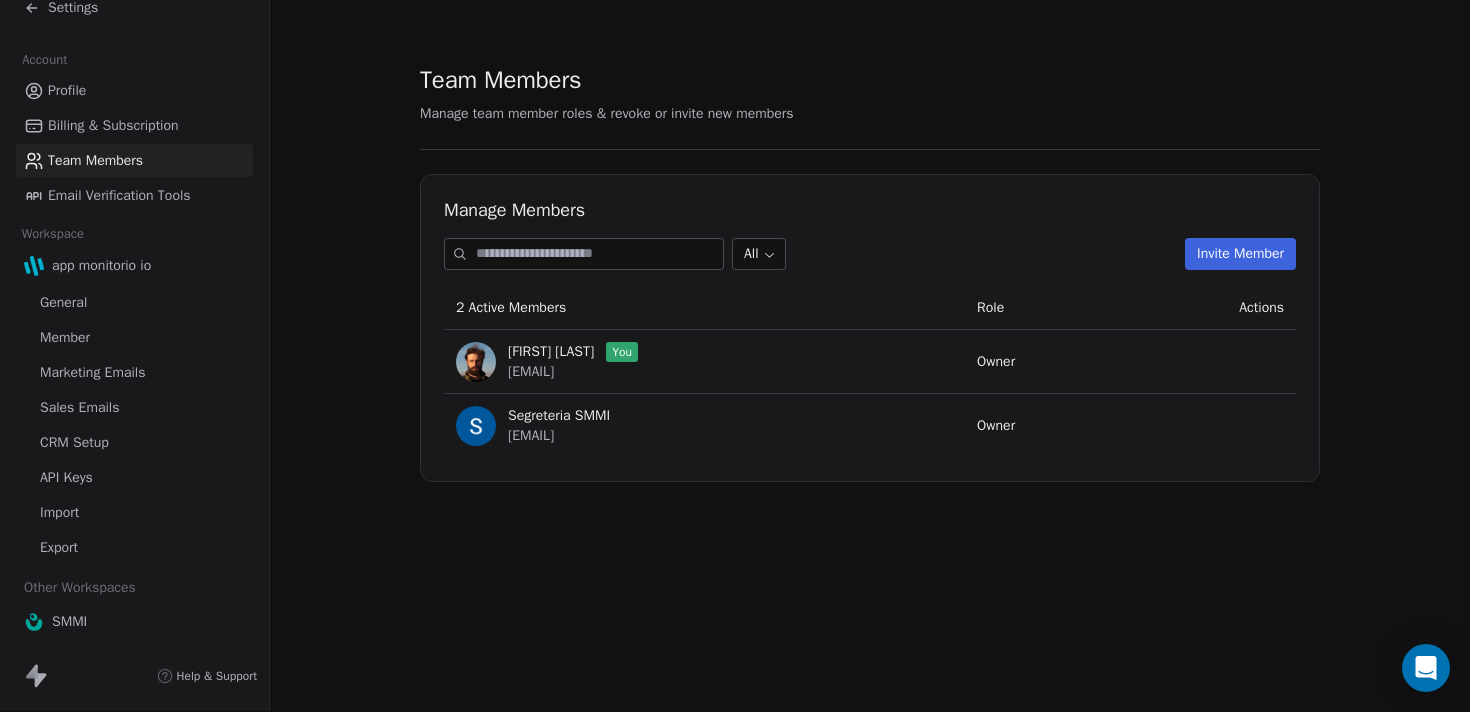 click on "General" at bounding box center (63, 302) 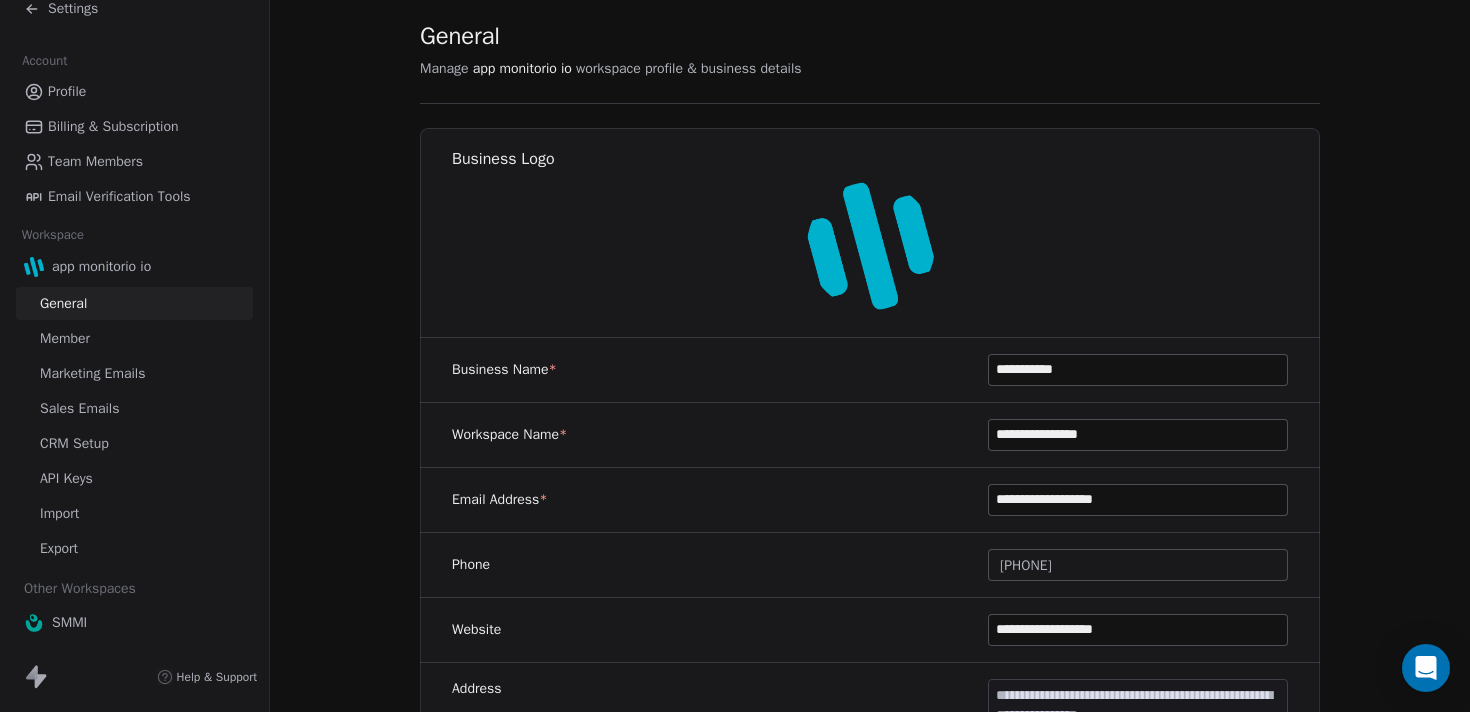 scroll, scrollTop: 0, scrollLeft: 0, axis: both 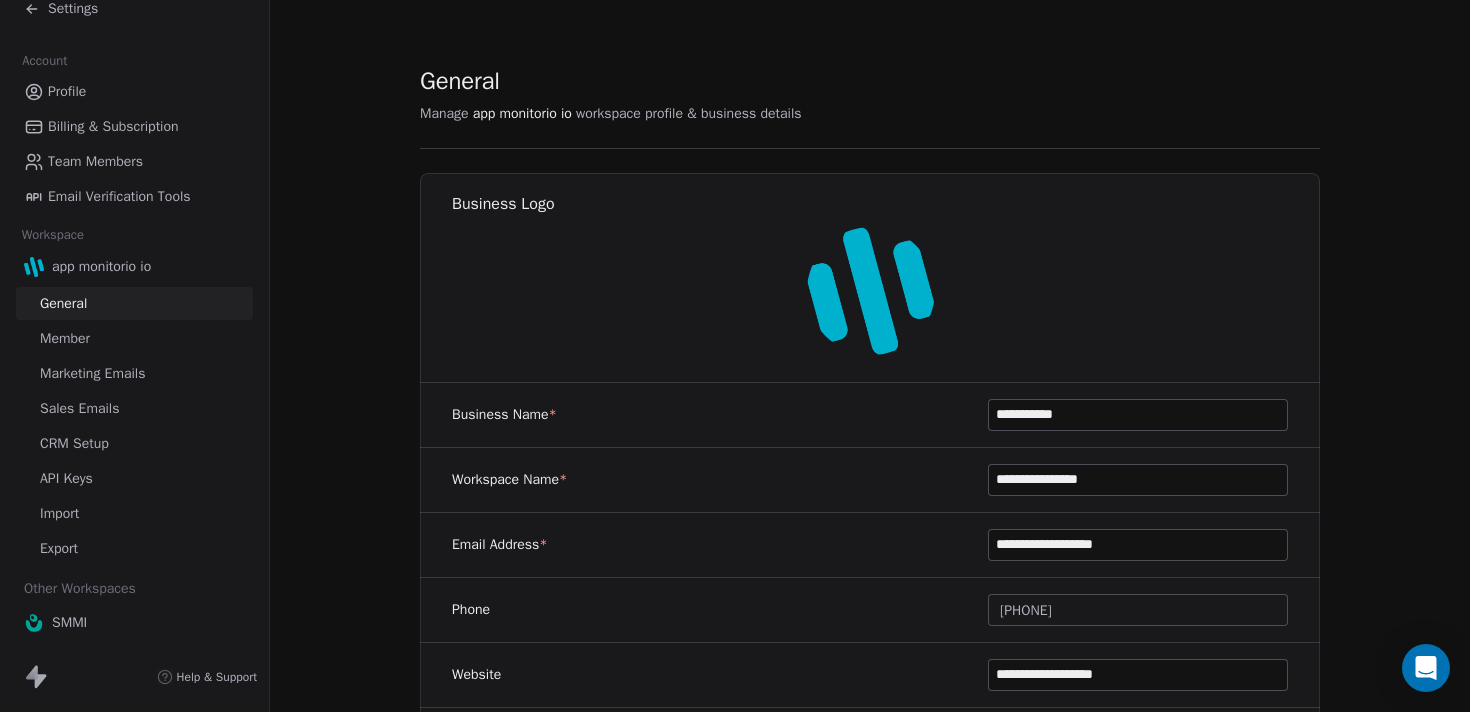 click on "Member" at bounding box center [134, 338] 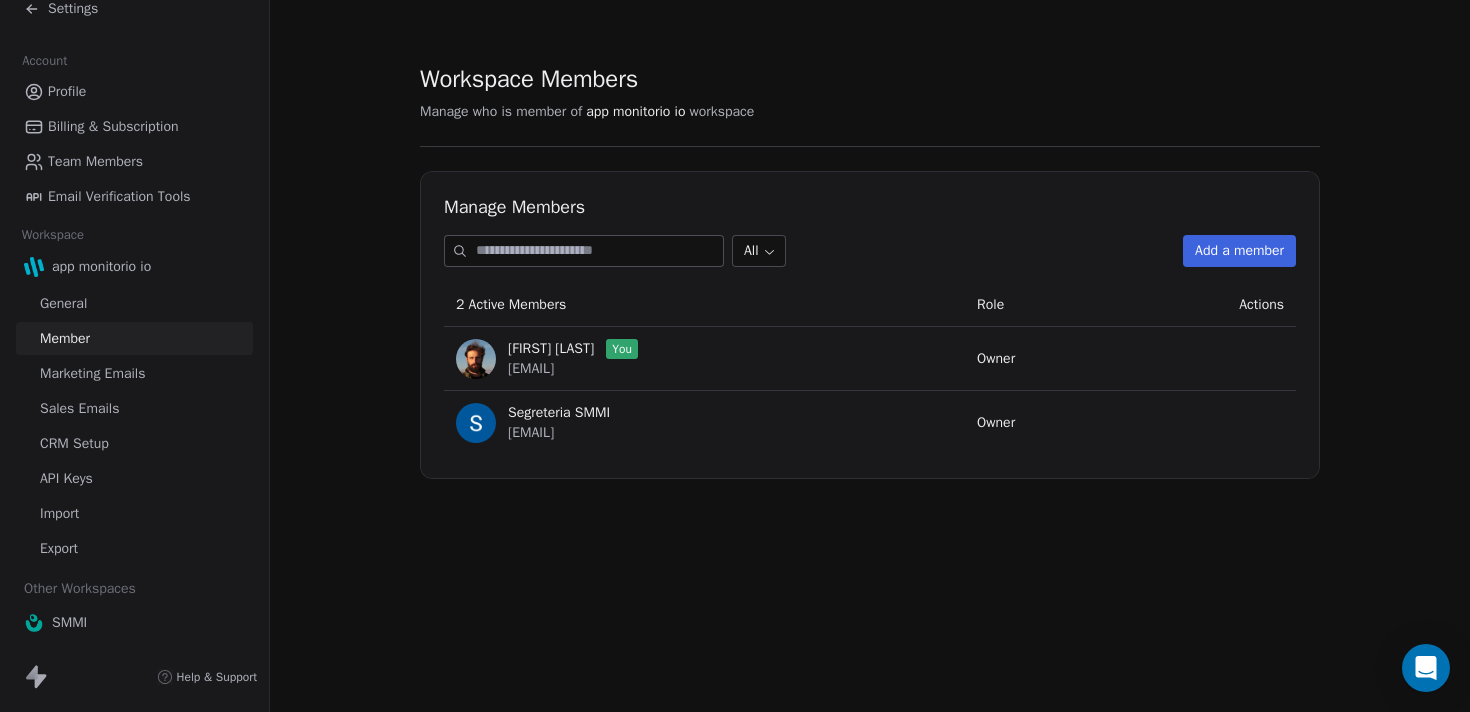click on "app monitorio io General Member Marketing Emails Sales Emails CRM Setup API Keys Import Export" at bounding box center (134, 407) 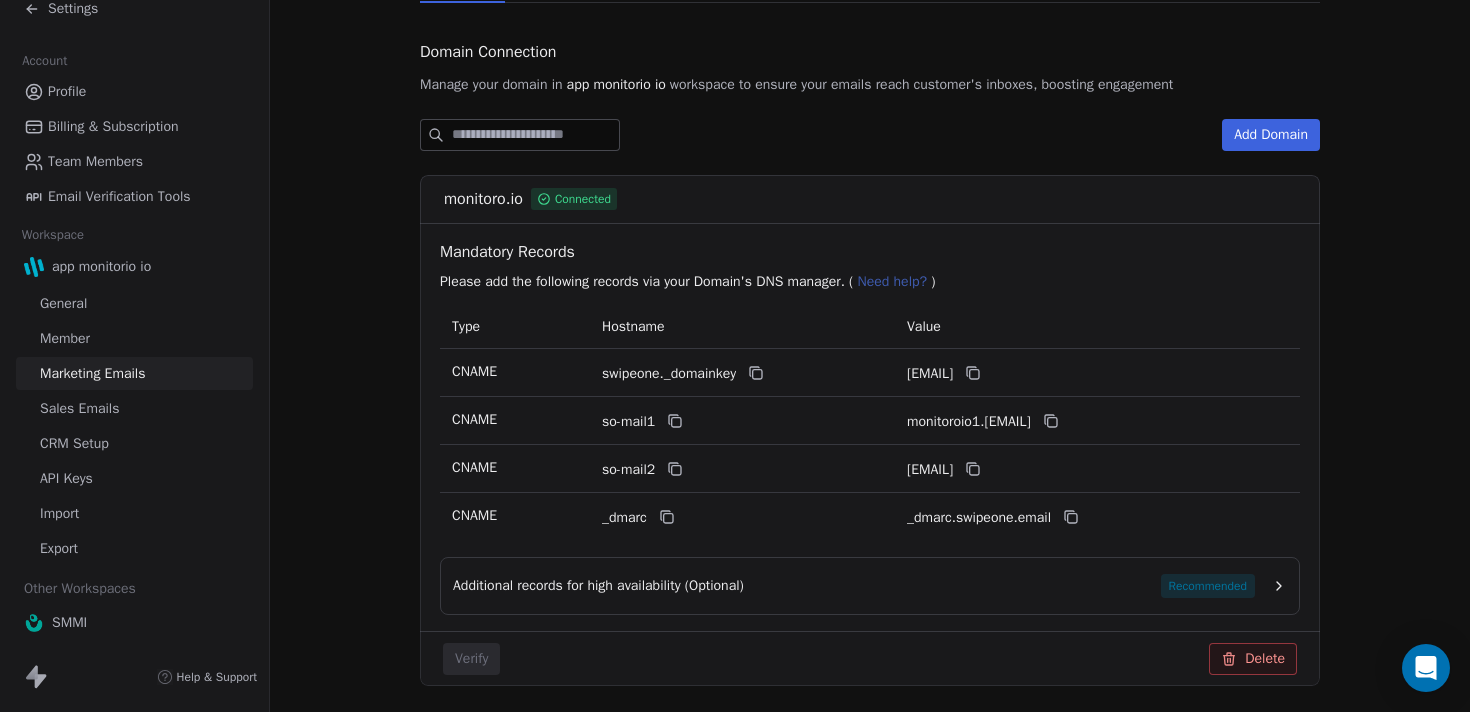 scroll, scrollTop: 269, scrollLeft: 0, axis: vertical 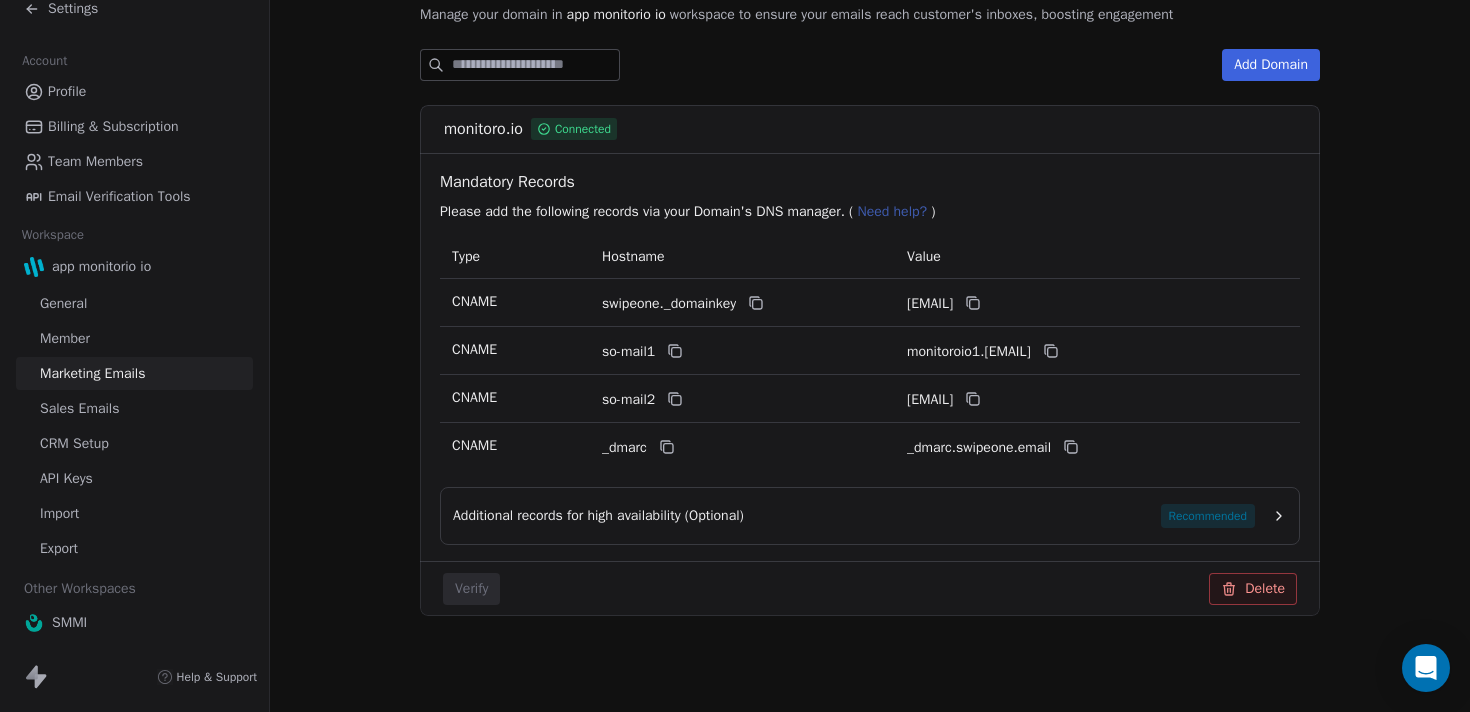 click on "Sales Emails" at bounding box center [134, 408] 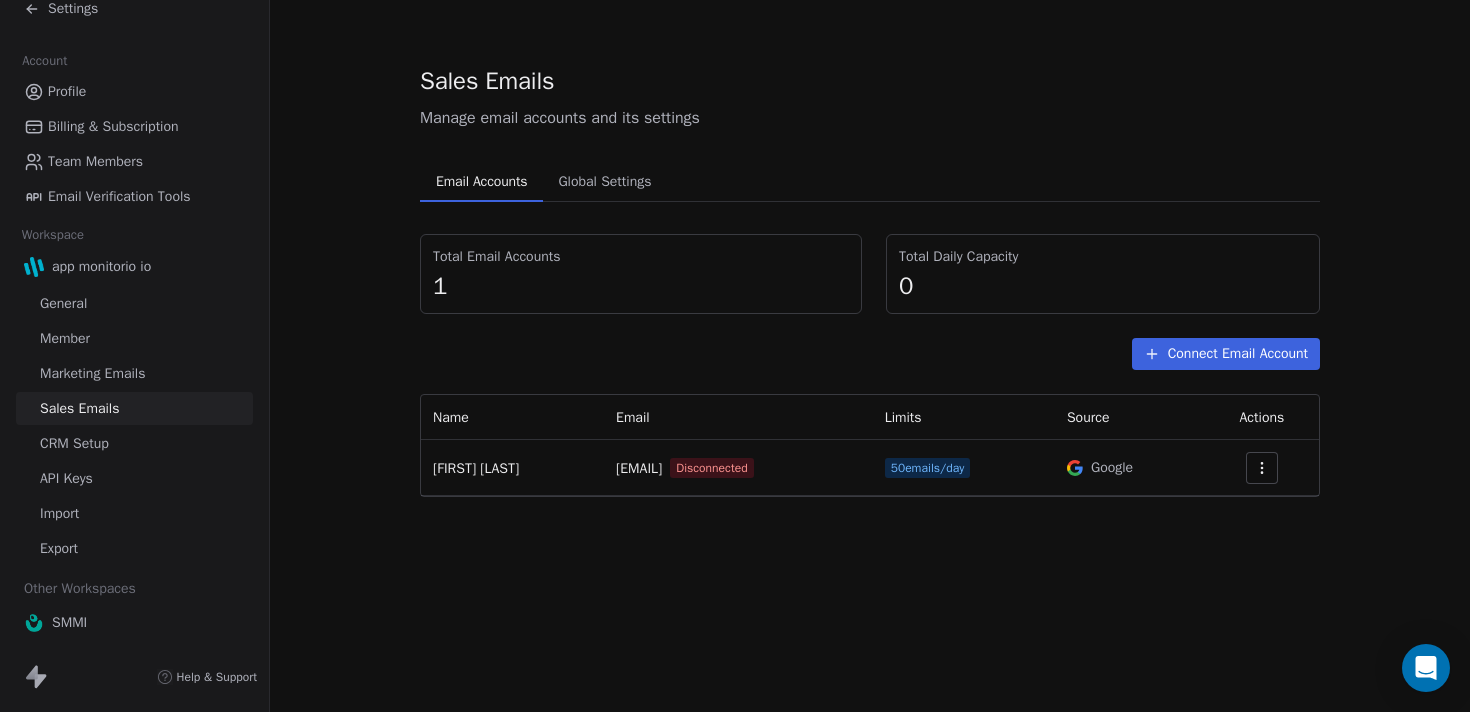 click on "CRM Setup" at bounding box center [134, 443] 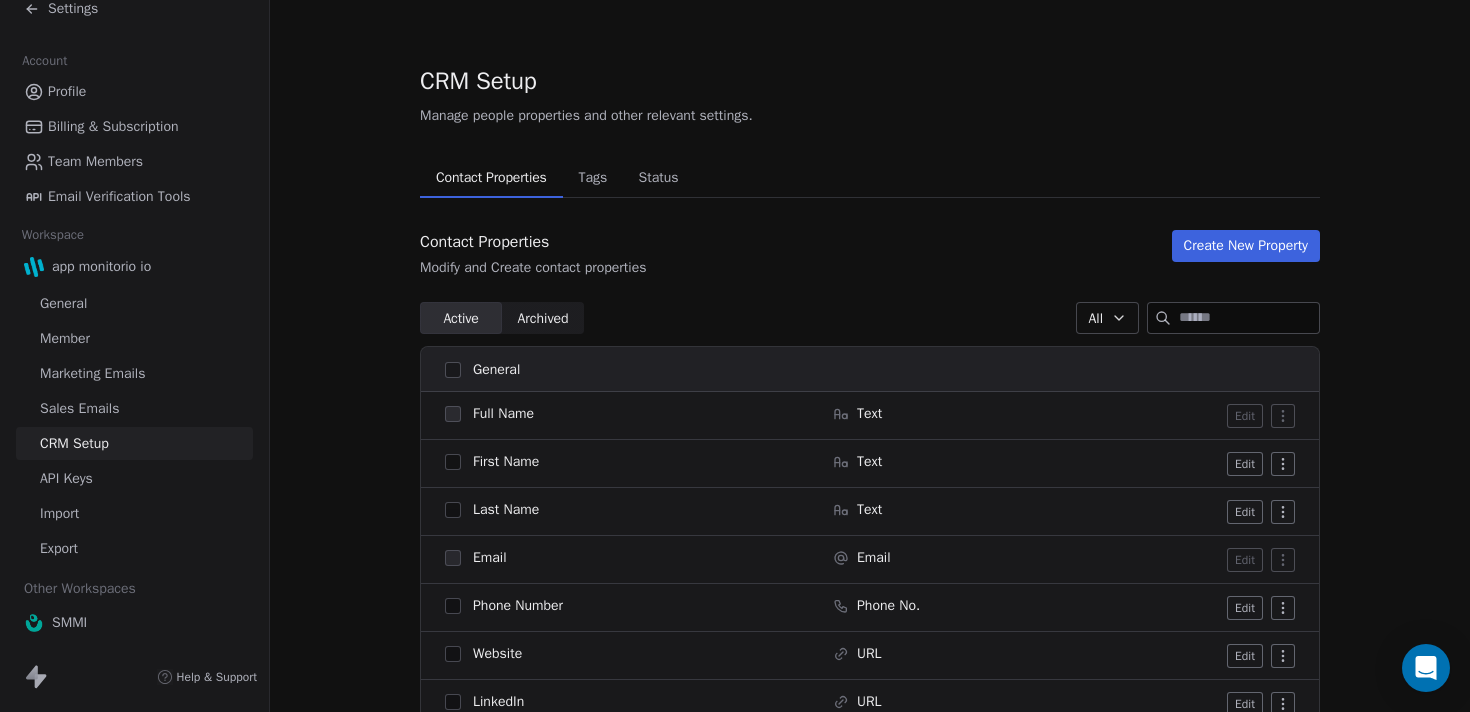 click on "API Keys" at bounding box center (134, 478) 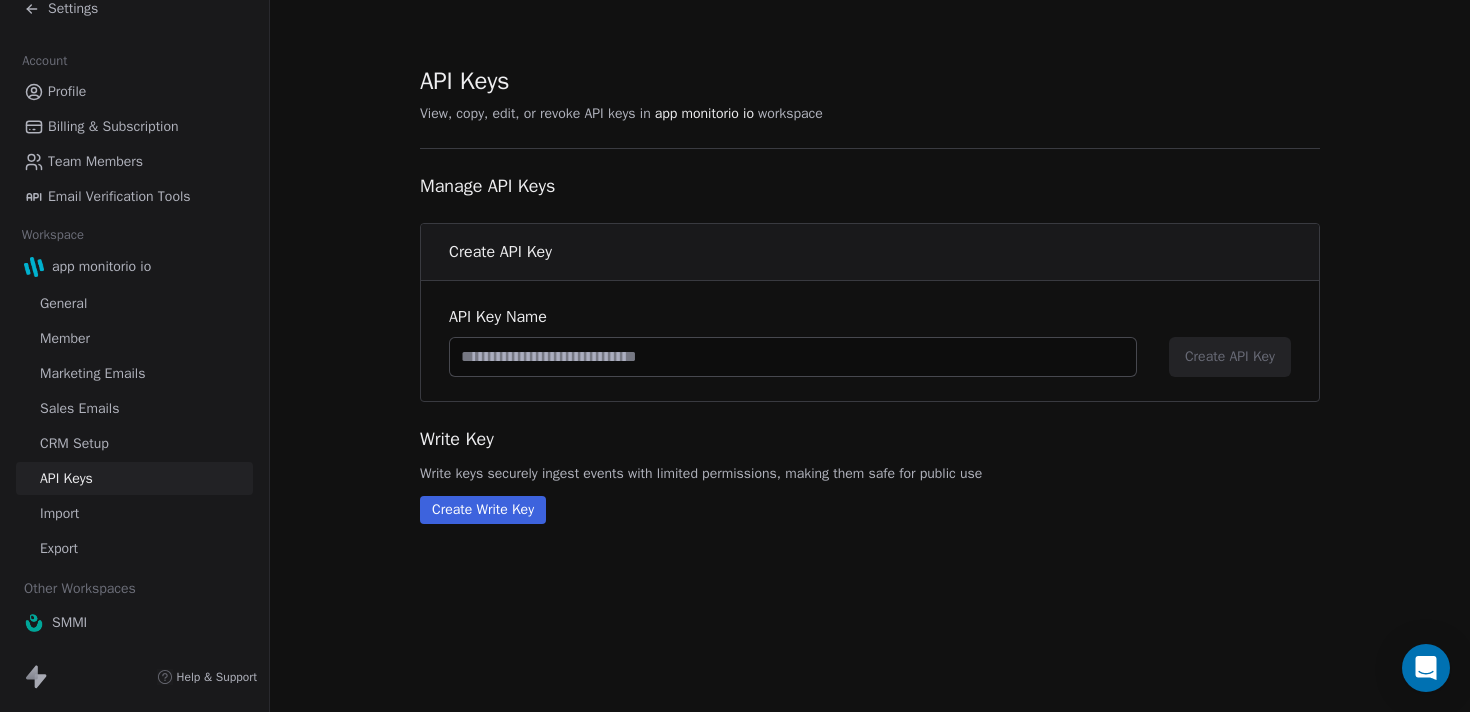 click on "API Keys" at bounding box center [134, 478] 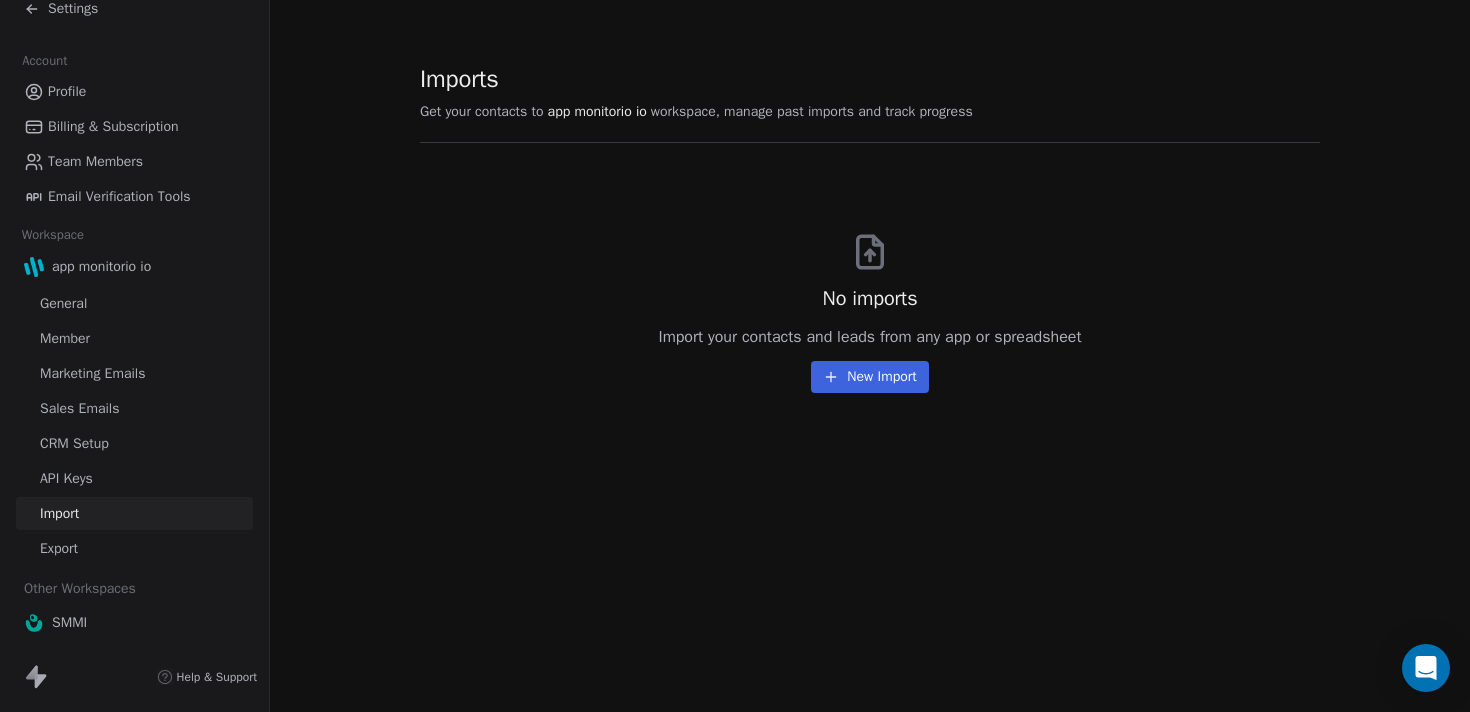 scroll, scrollTop: 0, scrollLeft: 0, axis: both 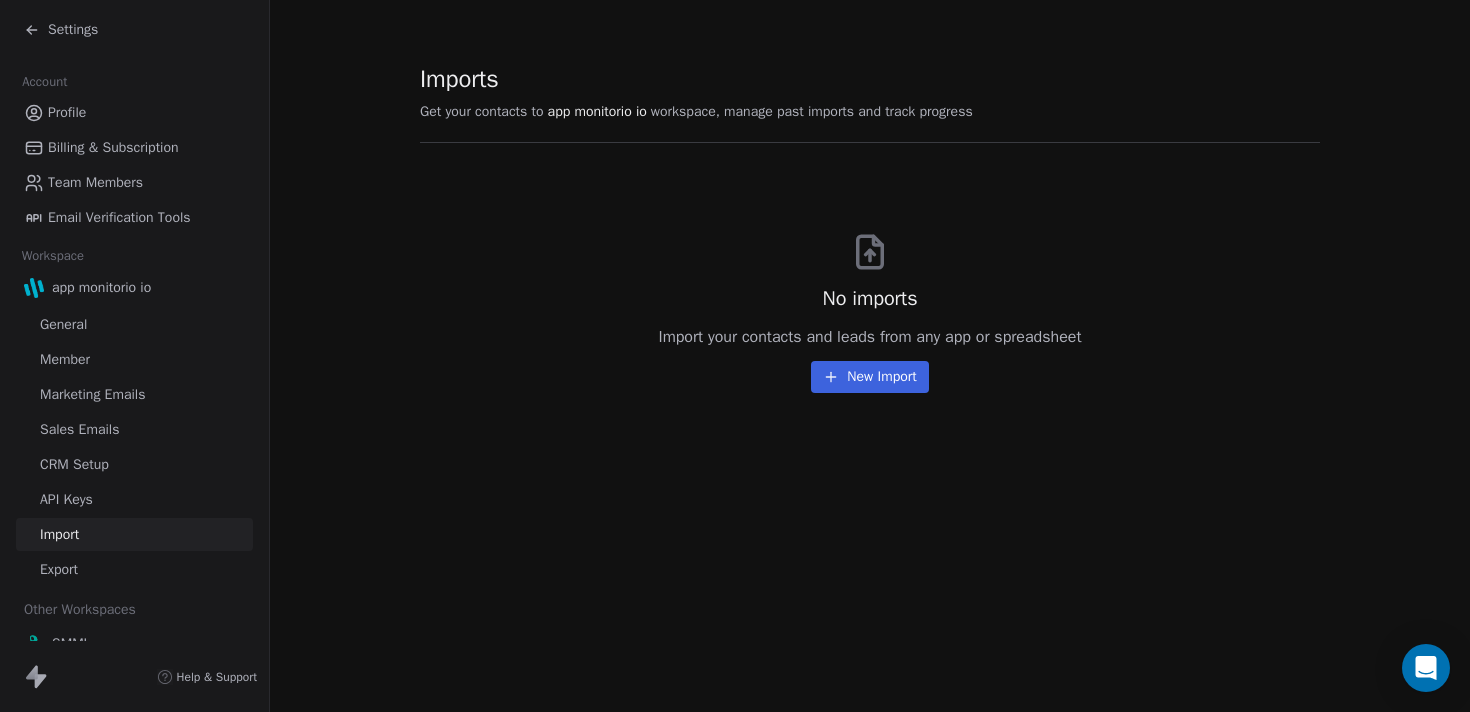 click on "Settings" at bounding box center [138, 30] 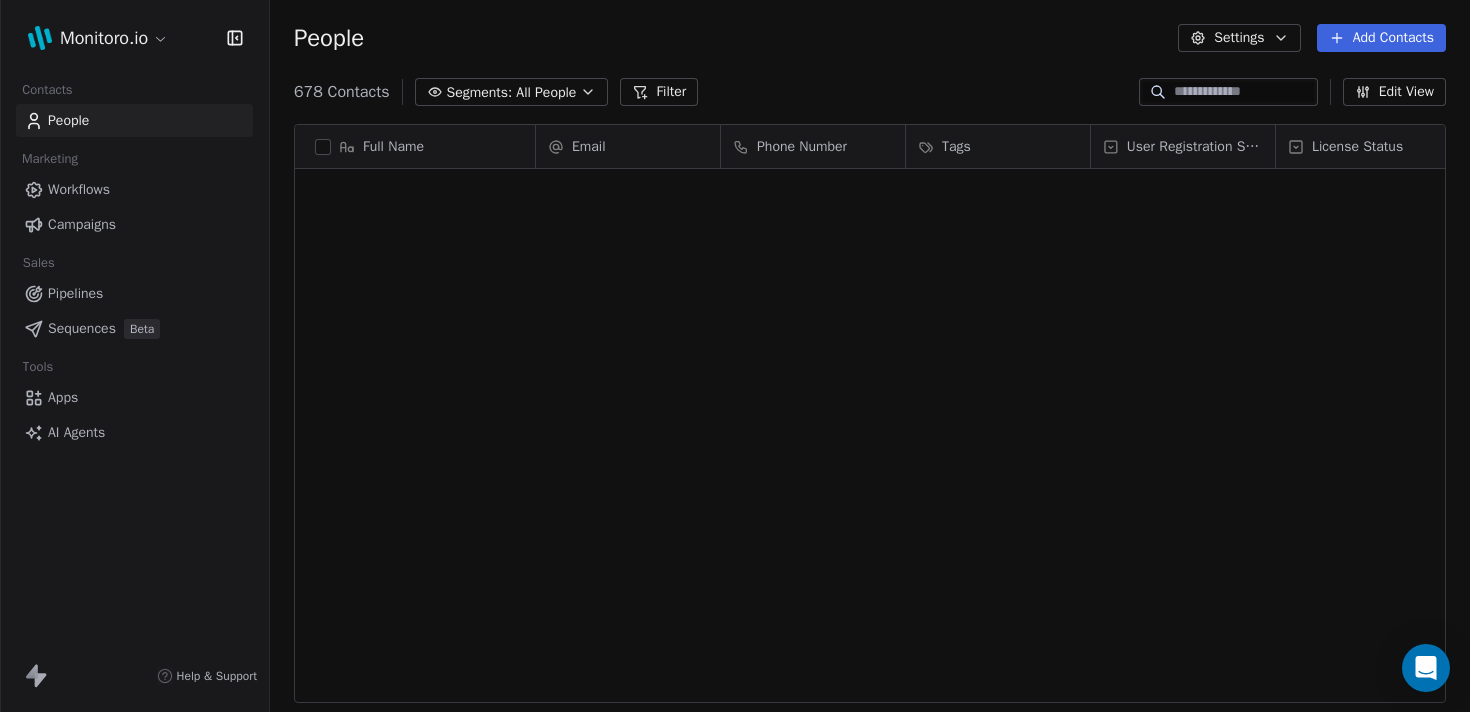 scroll, scrollTop: 4773, scrollLeft: 0, axis: vertical 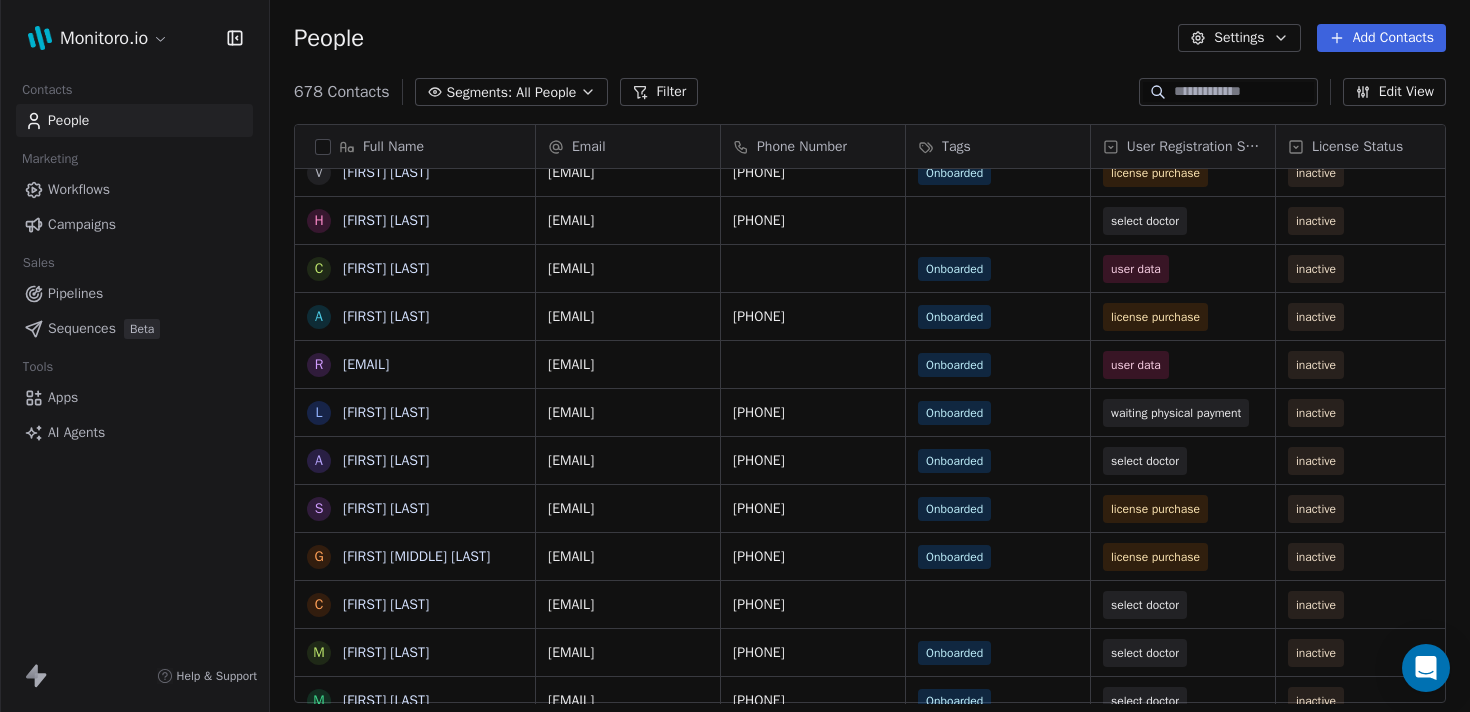 click on "Apps" at bounding box center (63, 397) 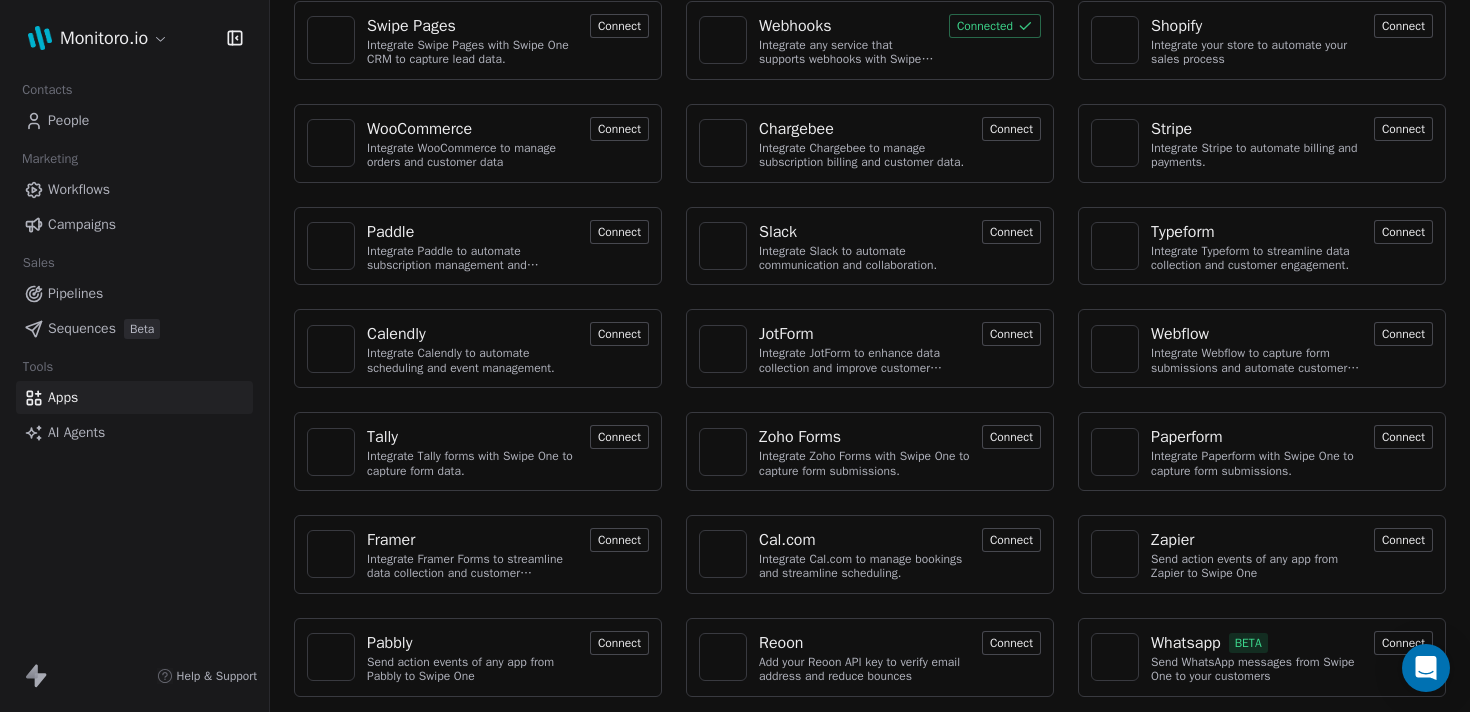 scroll, scrollTop: 0, scrollLeft: 0, axis: both 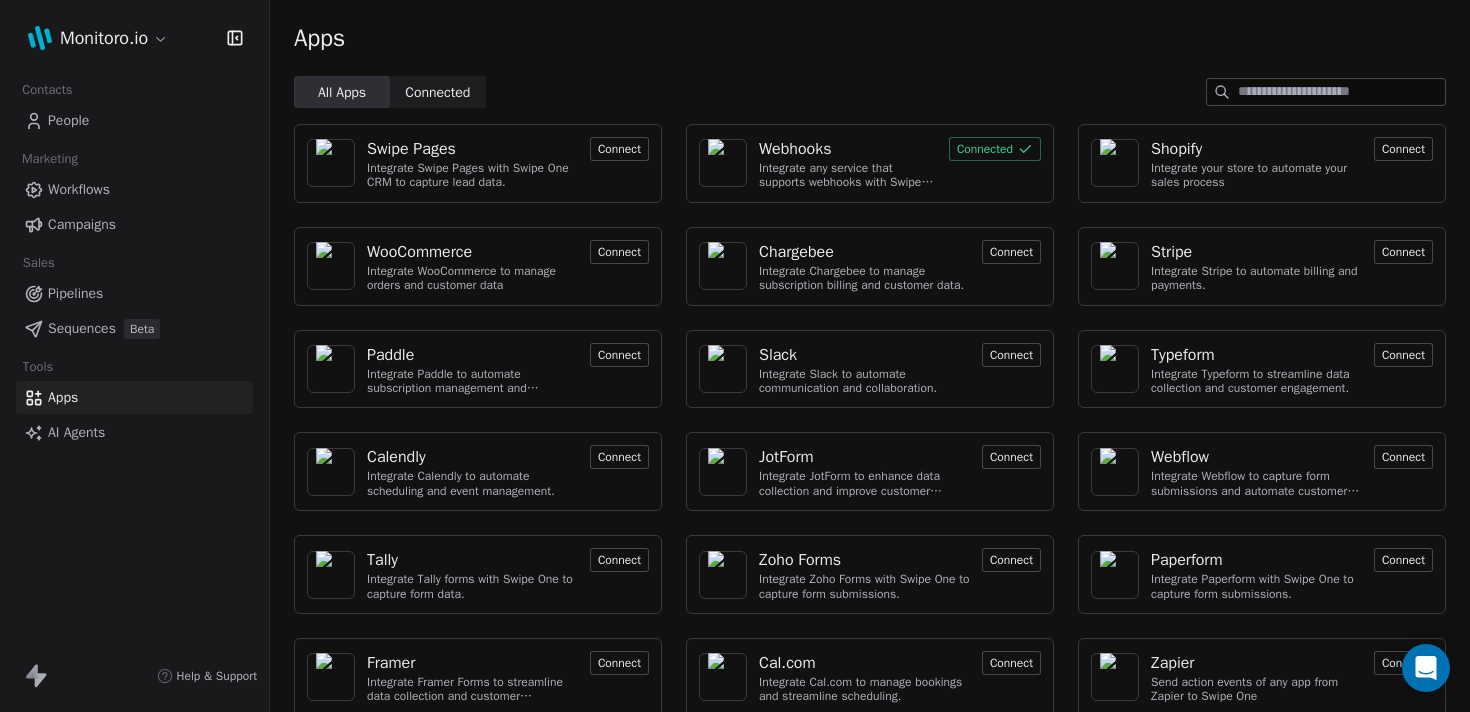 click on "Connect [APP] Integrate [APP] to automate your sales process Connect [APP] Integrate [APP] to manage orders and customer data. Connect [APP] Integrate [APP] to manage subscription billing and customer data. Connect [APP] Integrate [APP] to automate billing and payments. Connect [APP] Integrate [APP] to automate subscription management and customer engagement. Connect [APP] Integrate [APP] to automate communication and collaboration. Connect [APP] Integrate [APP] to streamline data collection and customer engagement. Connect [APP] Integrate [APP] to automate scheduling and event management. Connect [APP] [APP]" at bounding box center [735, 356] 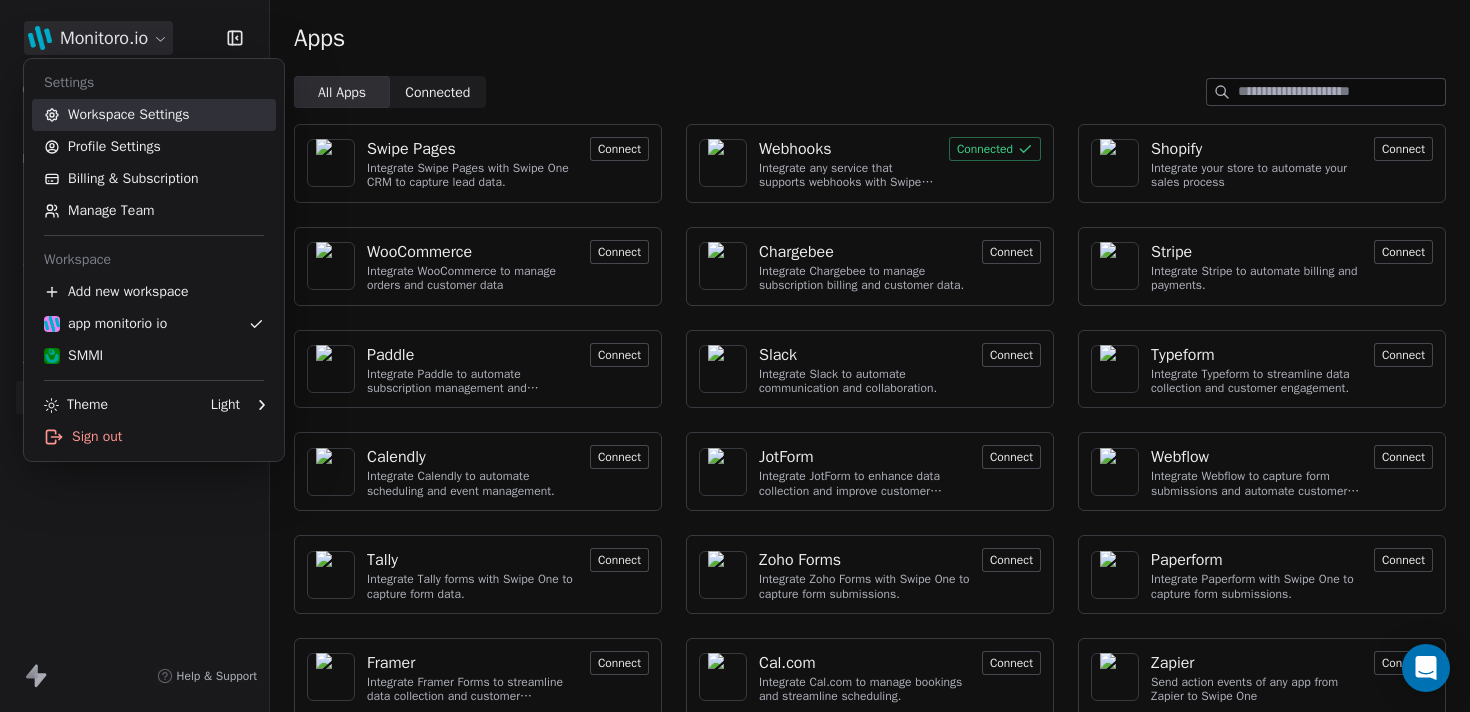 click on "Workspace Settings" at bounding box center (154, 115) 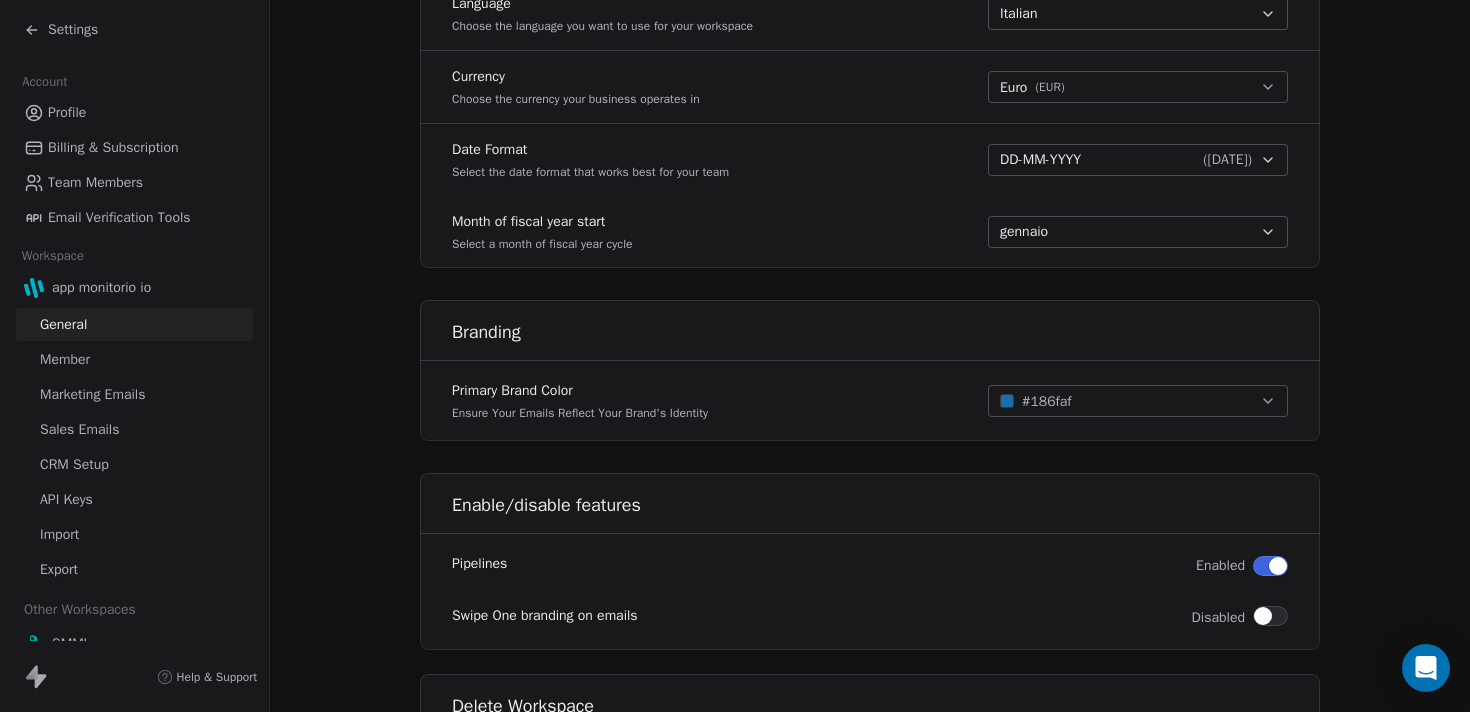 scroll, scrollTop: 1014, scrollLeft: 0, axis: vertical 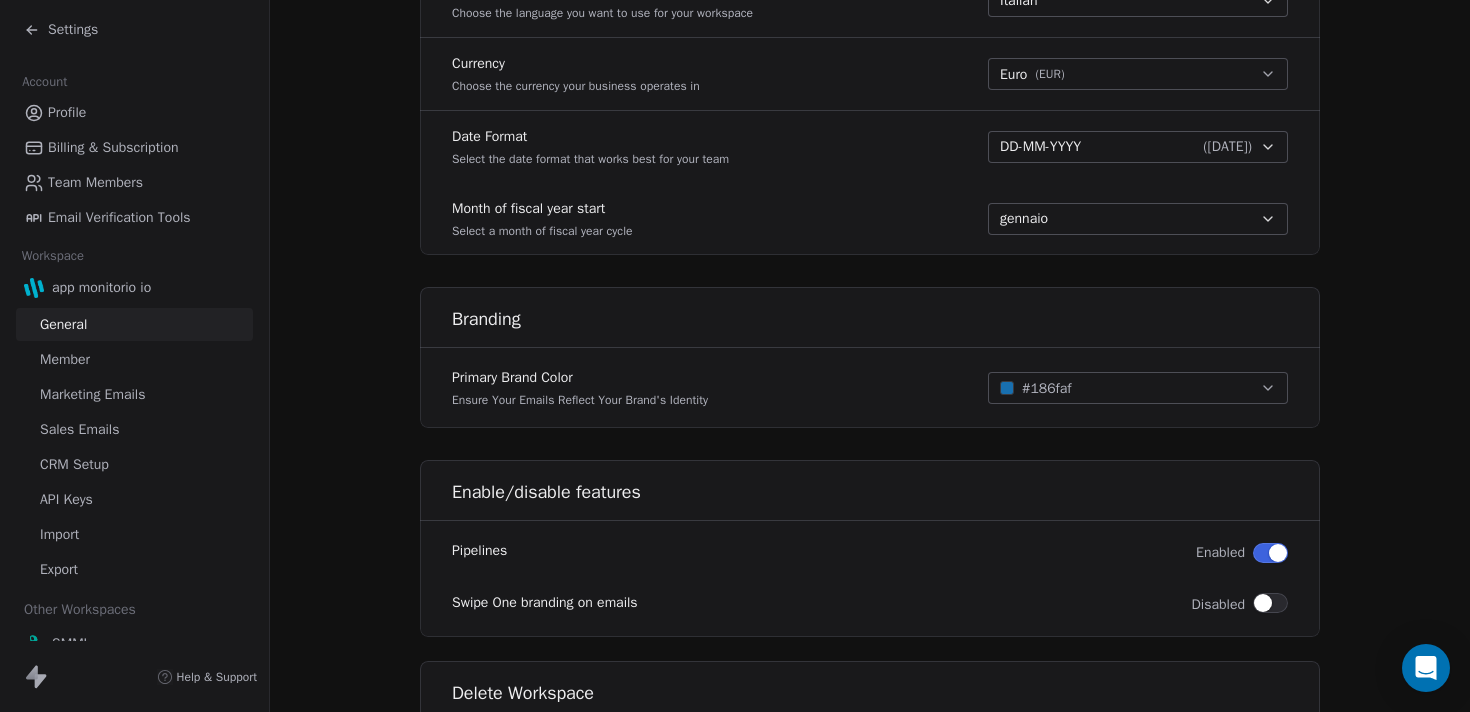 click on "app monitorio io" at bounding box center (101, 288) 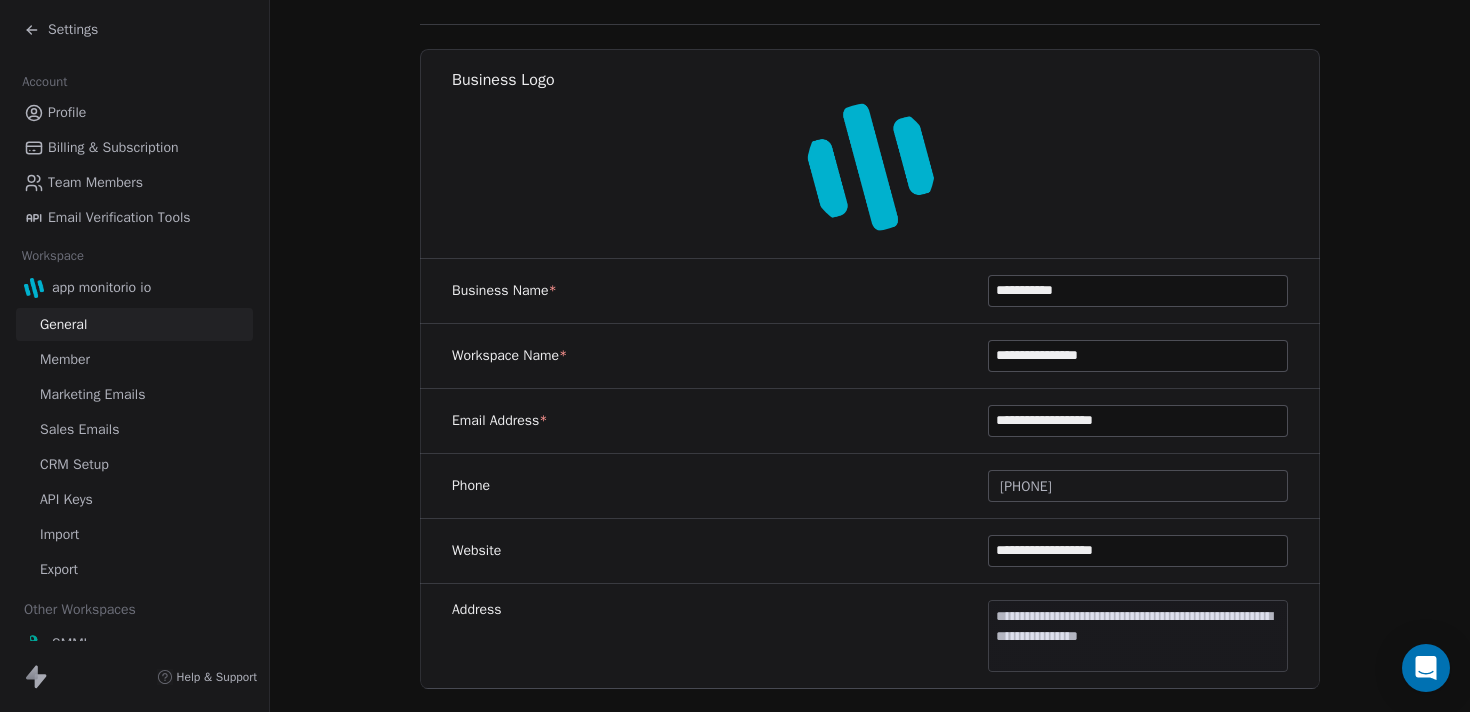 scroll, scrollTop: 0, scrollLeft: 0, axis: both 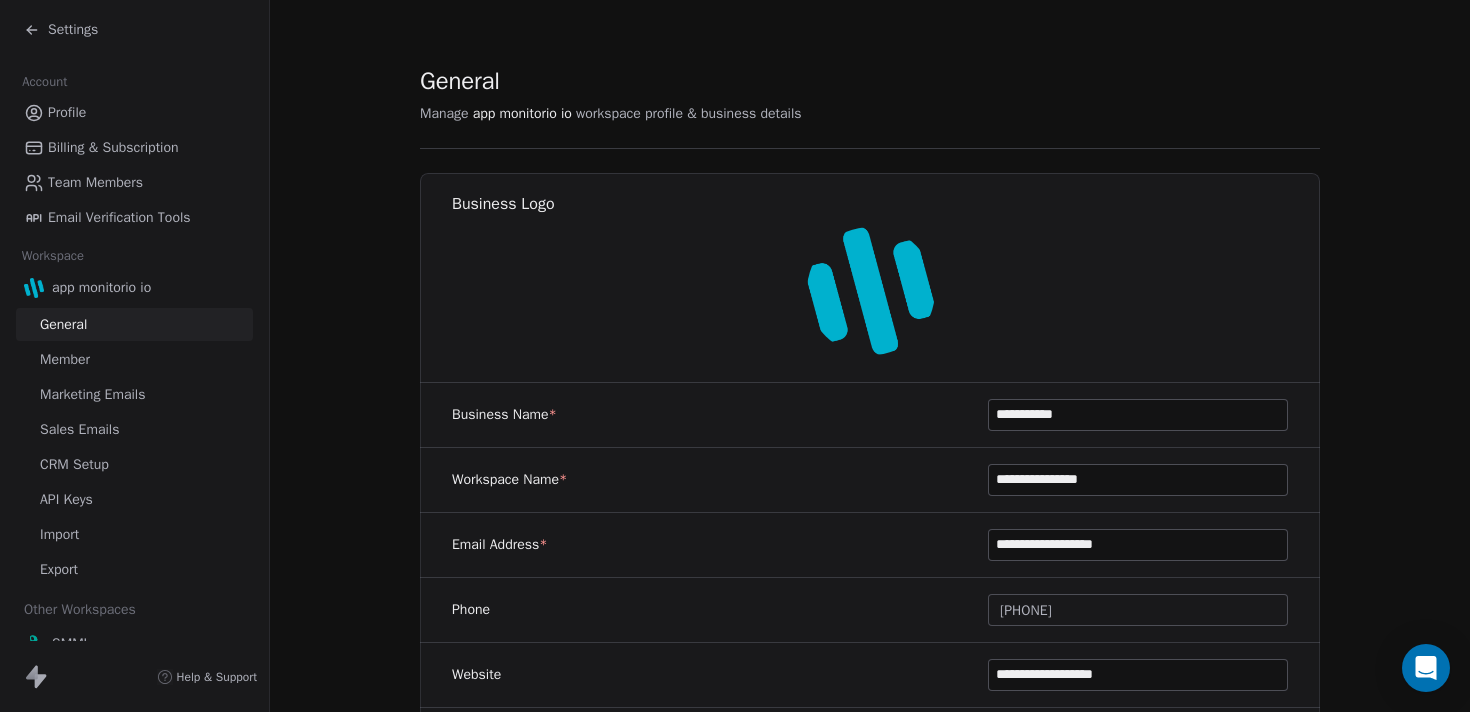 click 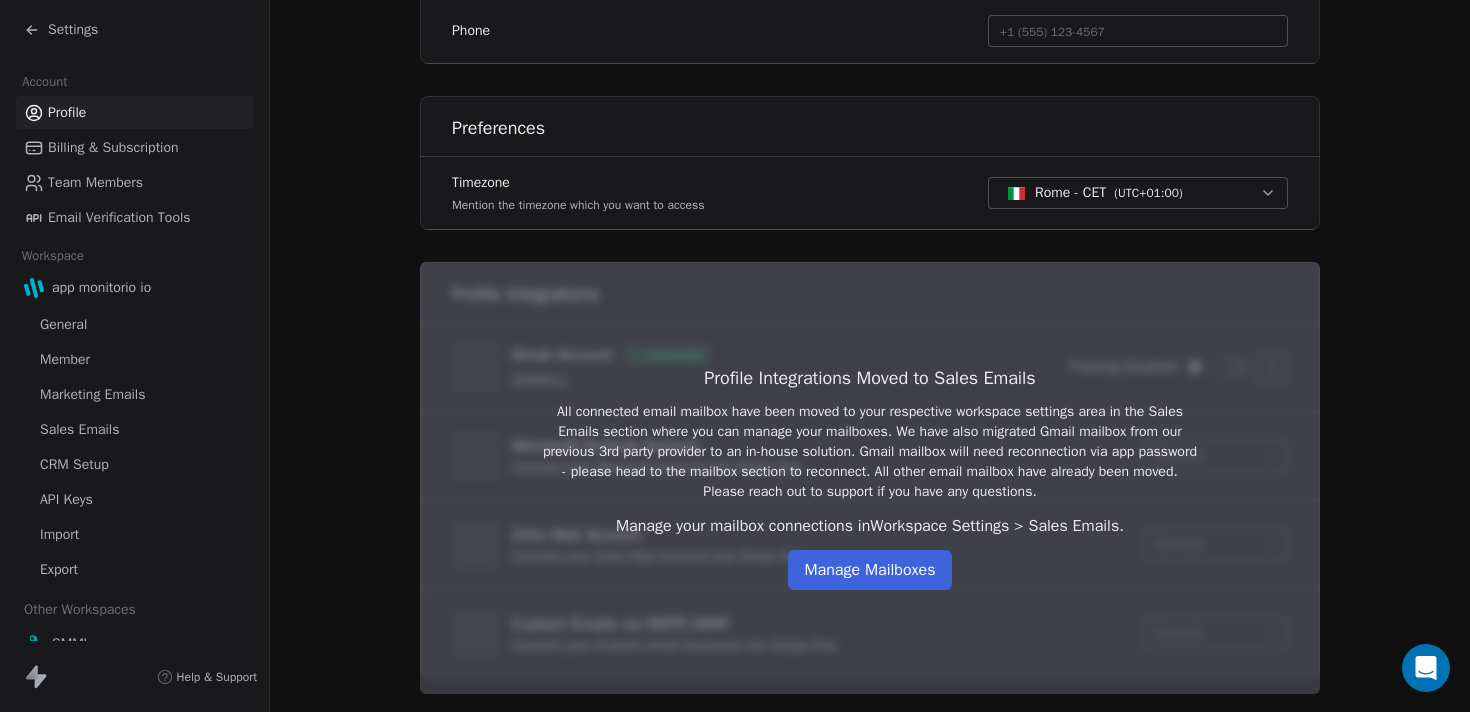 scroll, scrollTop: 562, scrollLeft: 0, axis: vertical 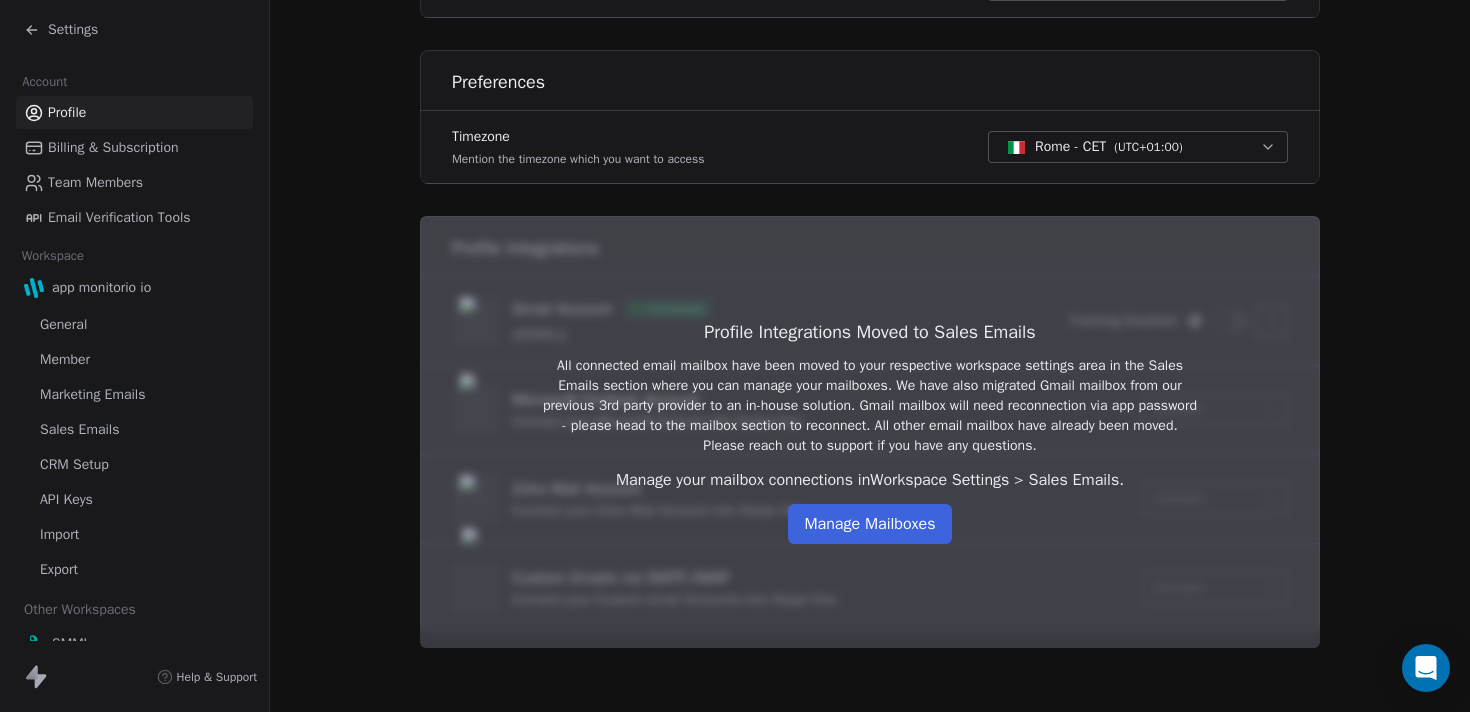 click on "Manage Mailboxes" at bounding box center (869, 524) 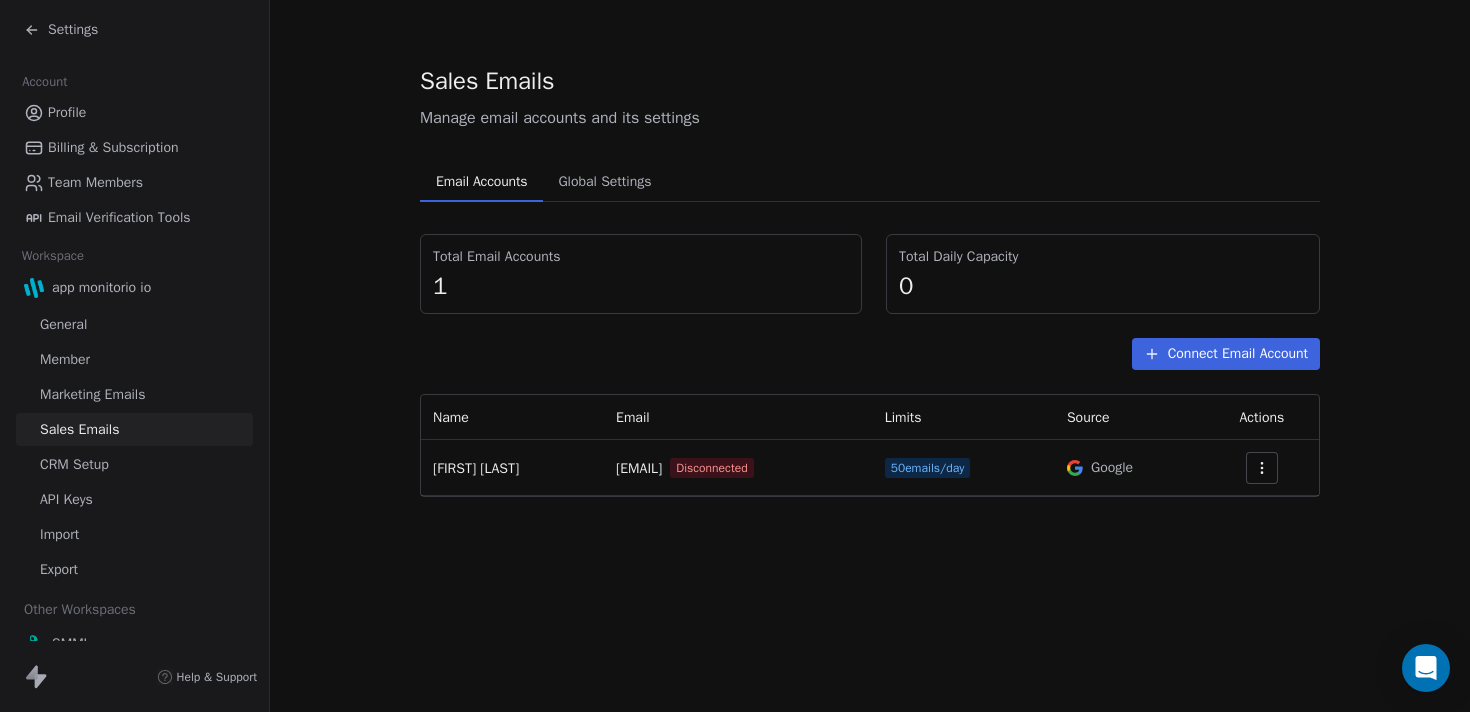 click on "Global Settings" at bounding box center (604, 182) 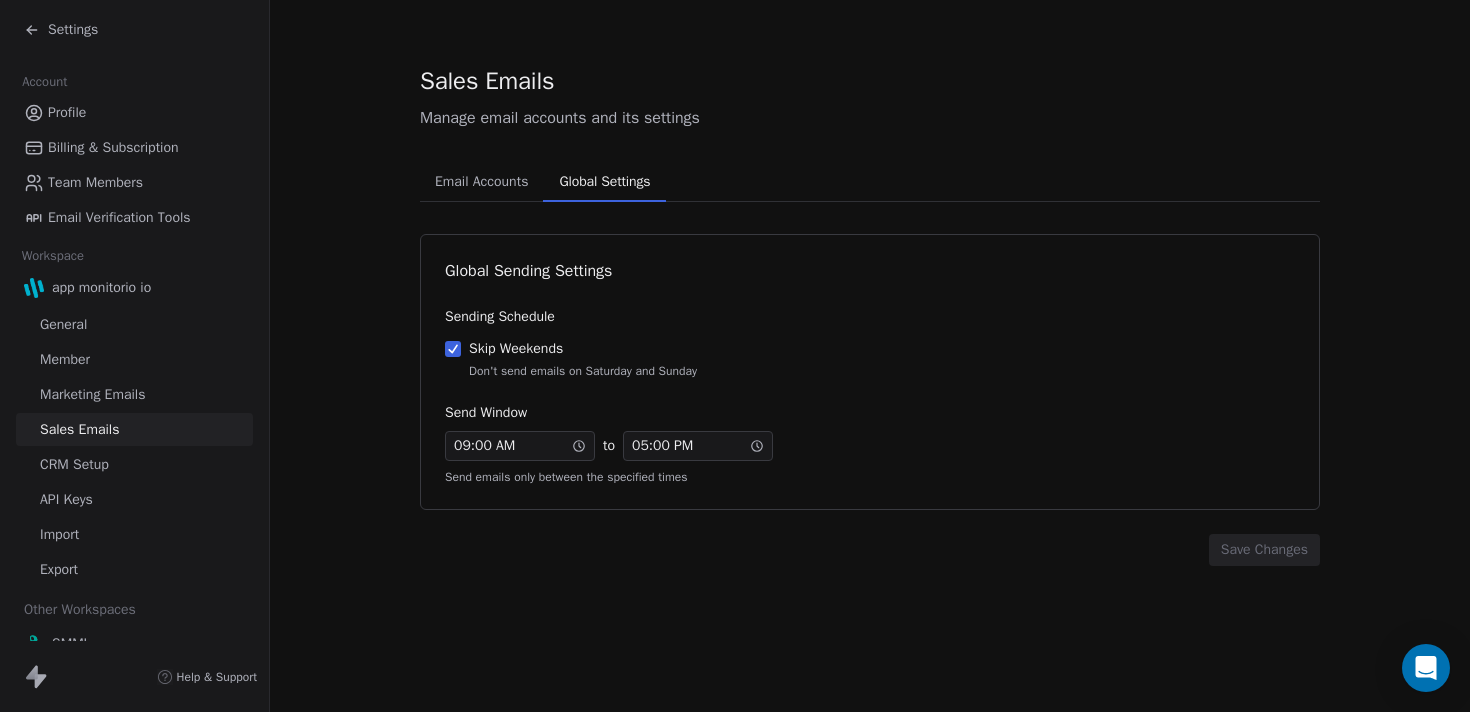 click on "Email Accounts" at bounding box center (481, 182) 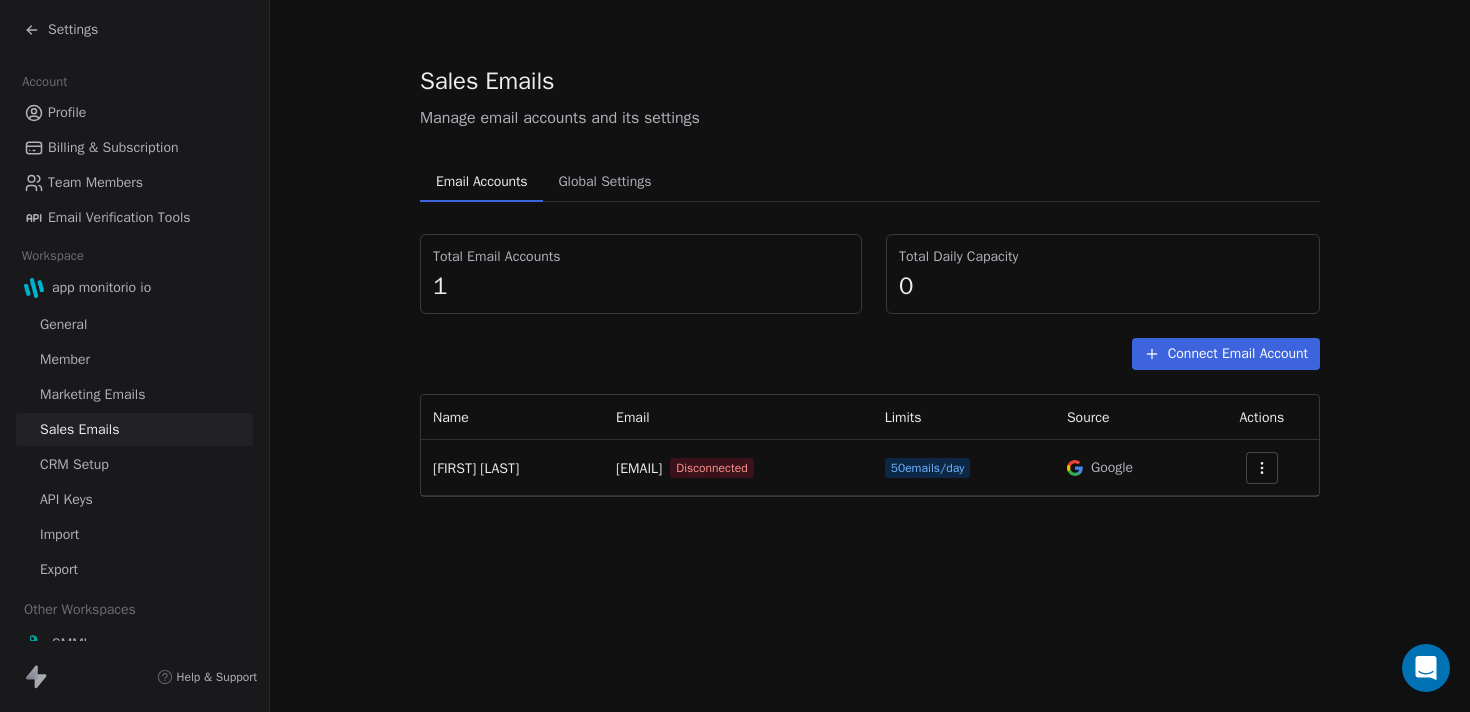 click on "Connect Email Account" at bounding box center [1226, 354] 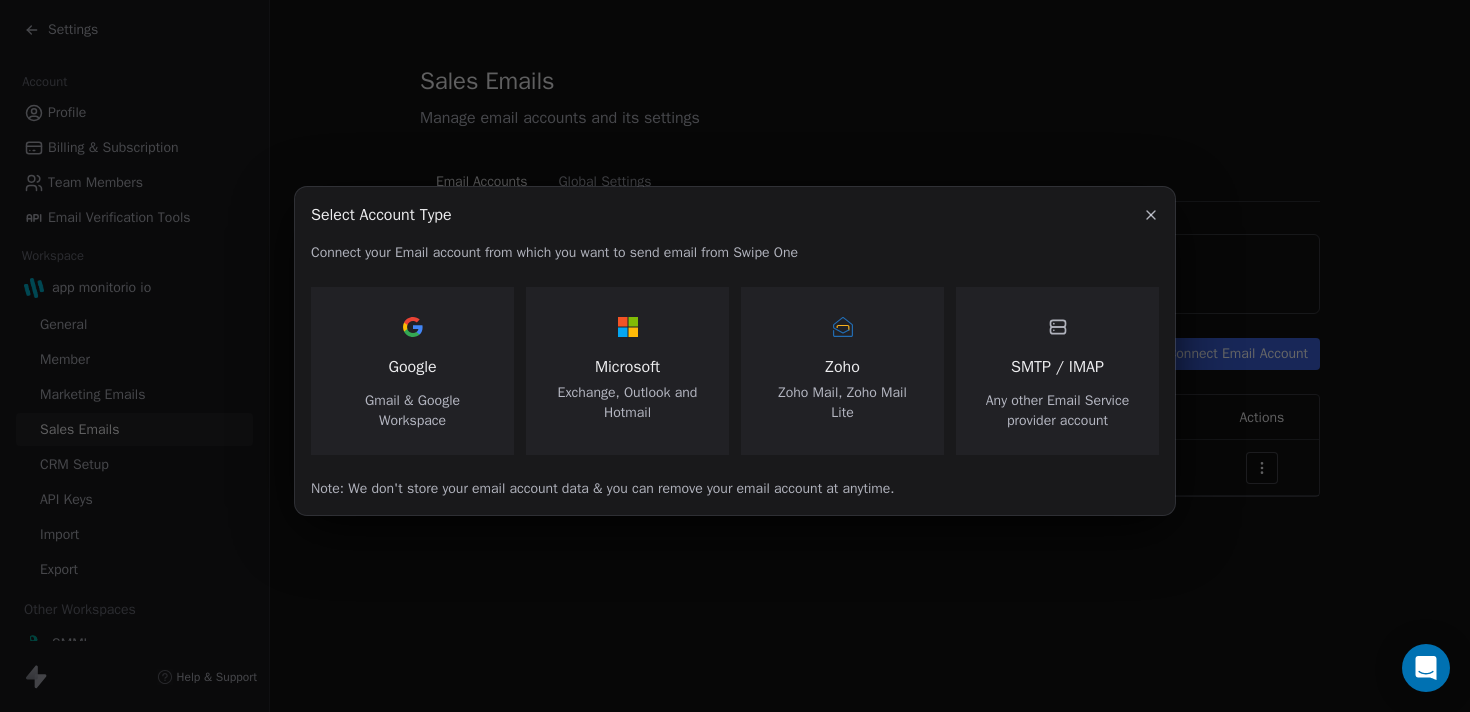 click on "Google Gmail & Google Workspace" at bounding box center [412, 371] 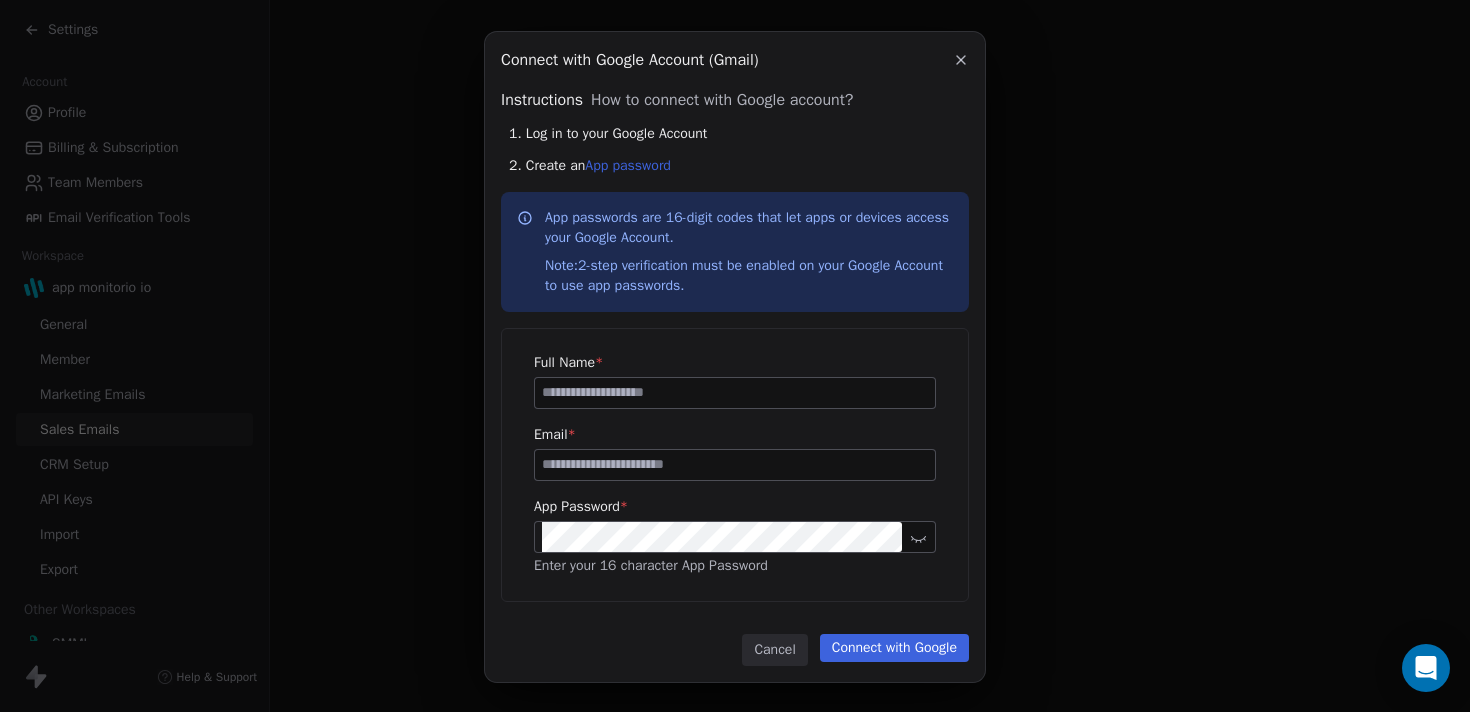 click on "Cancel" at bounding box center [774, 650] 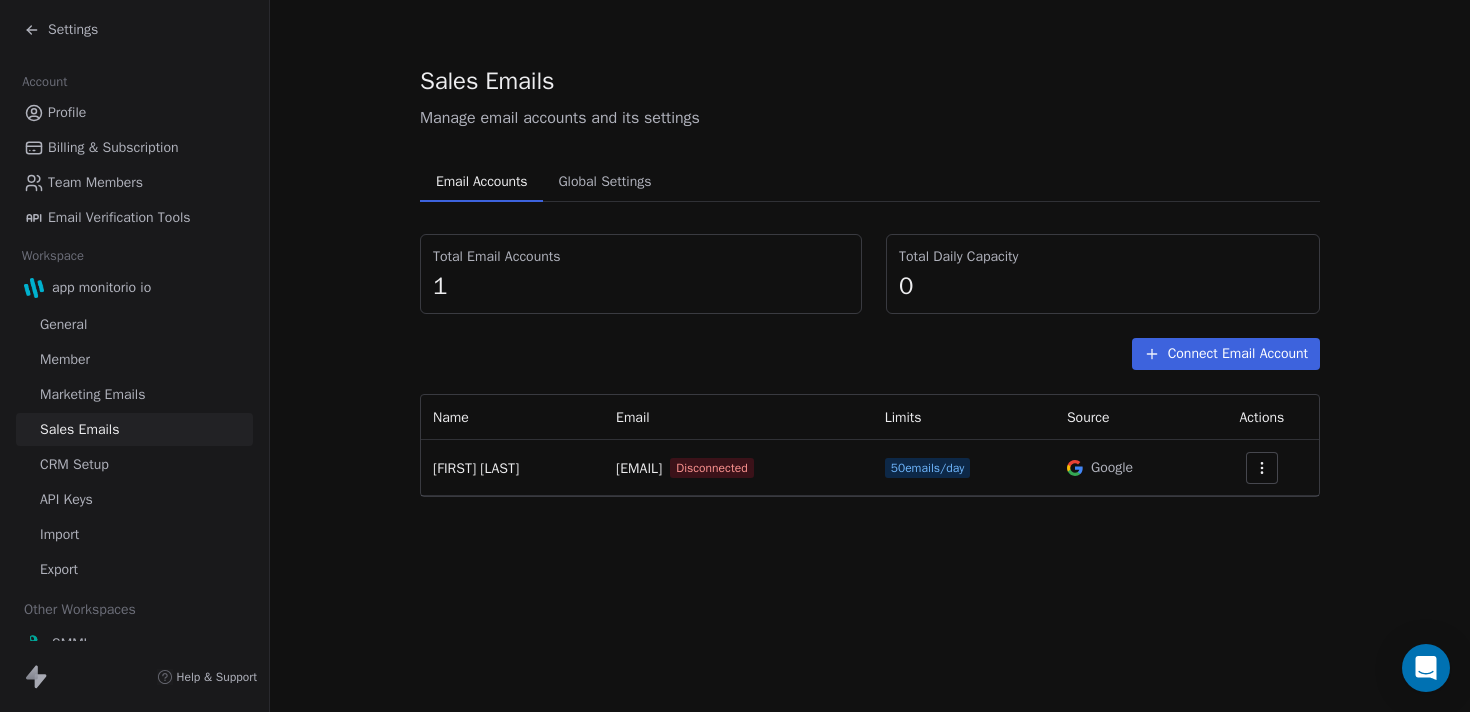 click on "[EMAIL]" at bounding box center [639, 468] 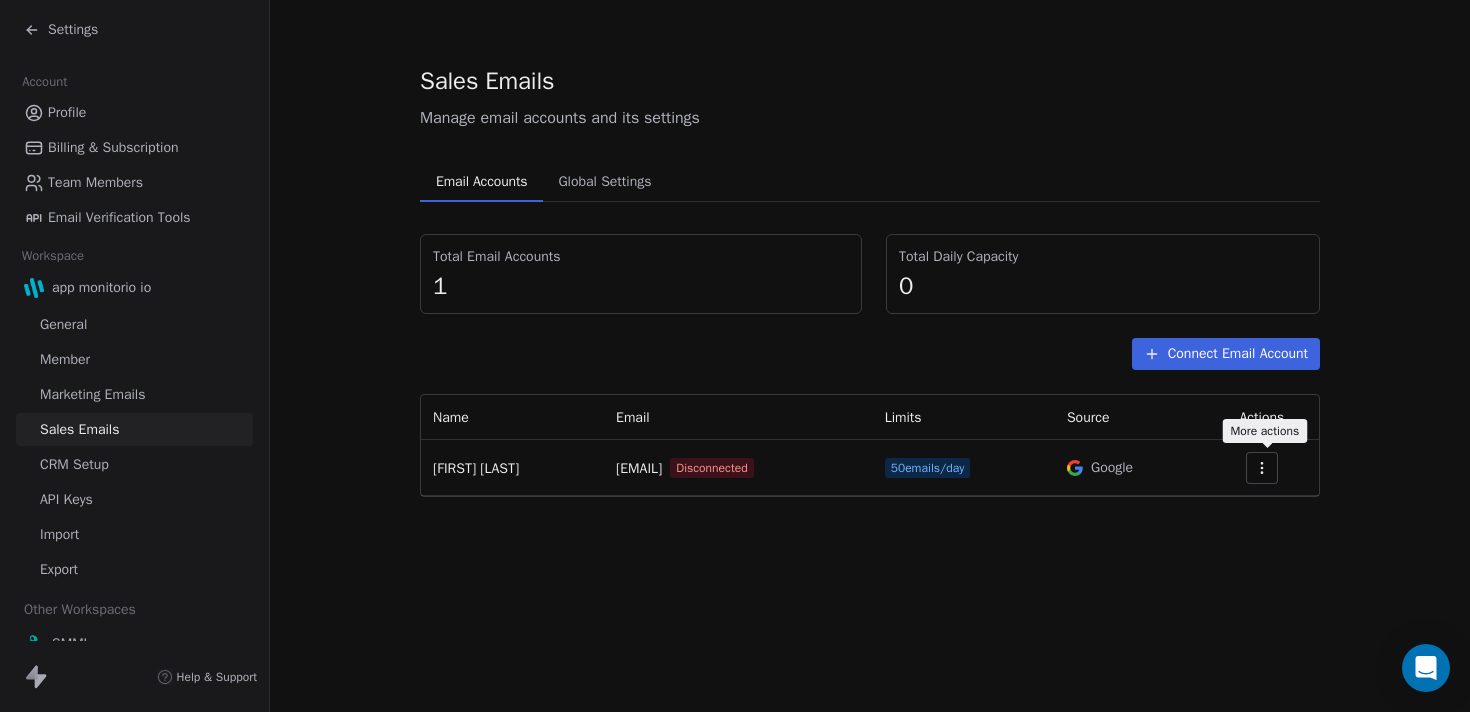 click 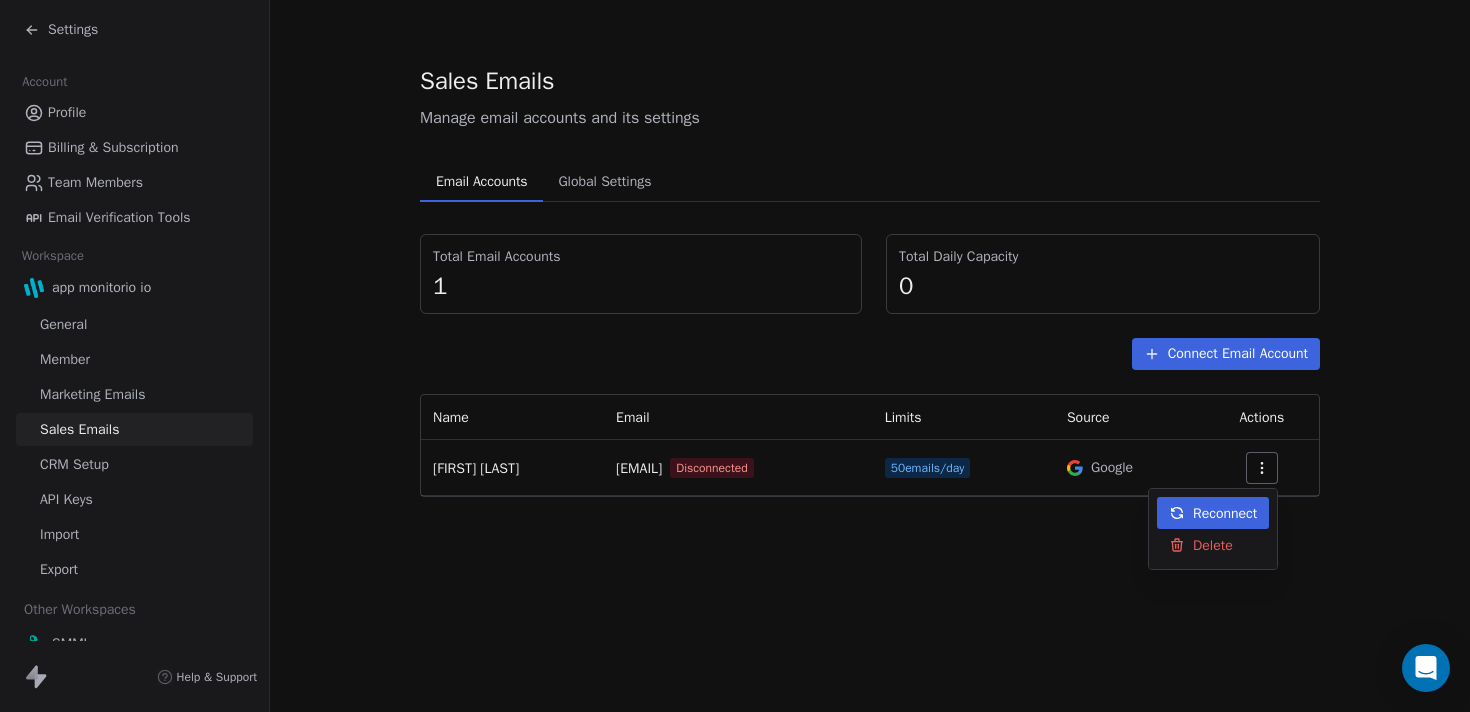 click on "Reconnect" at bounding box center [1225, 513] 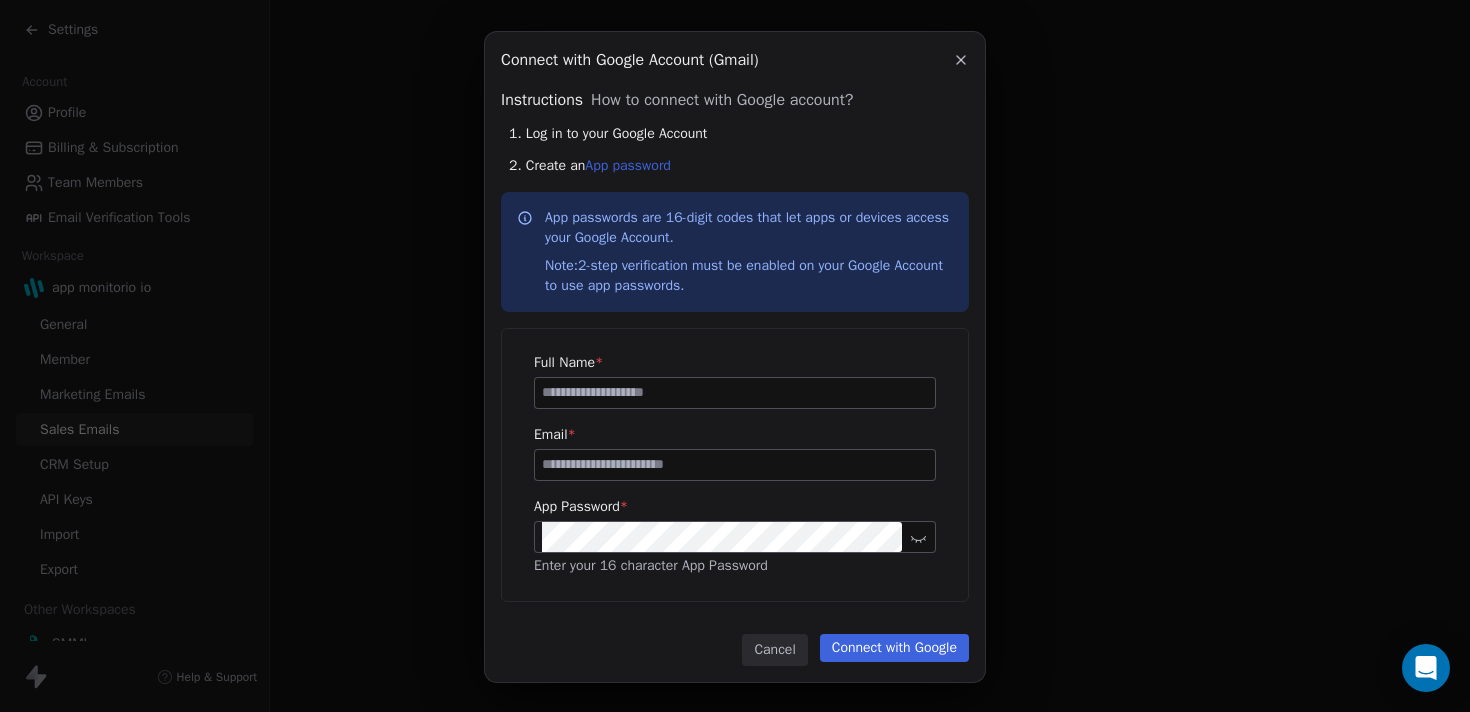 click at bounding box center (735, 393) 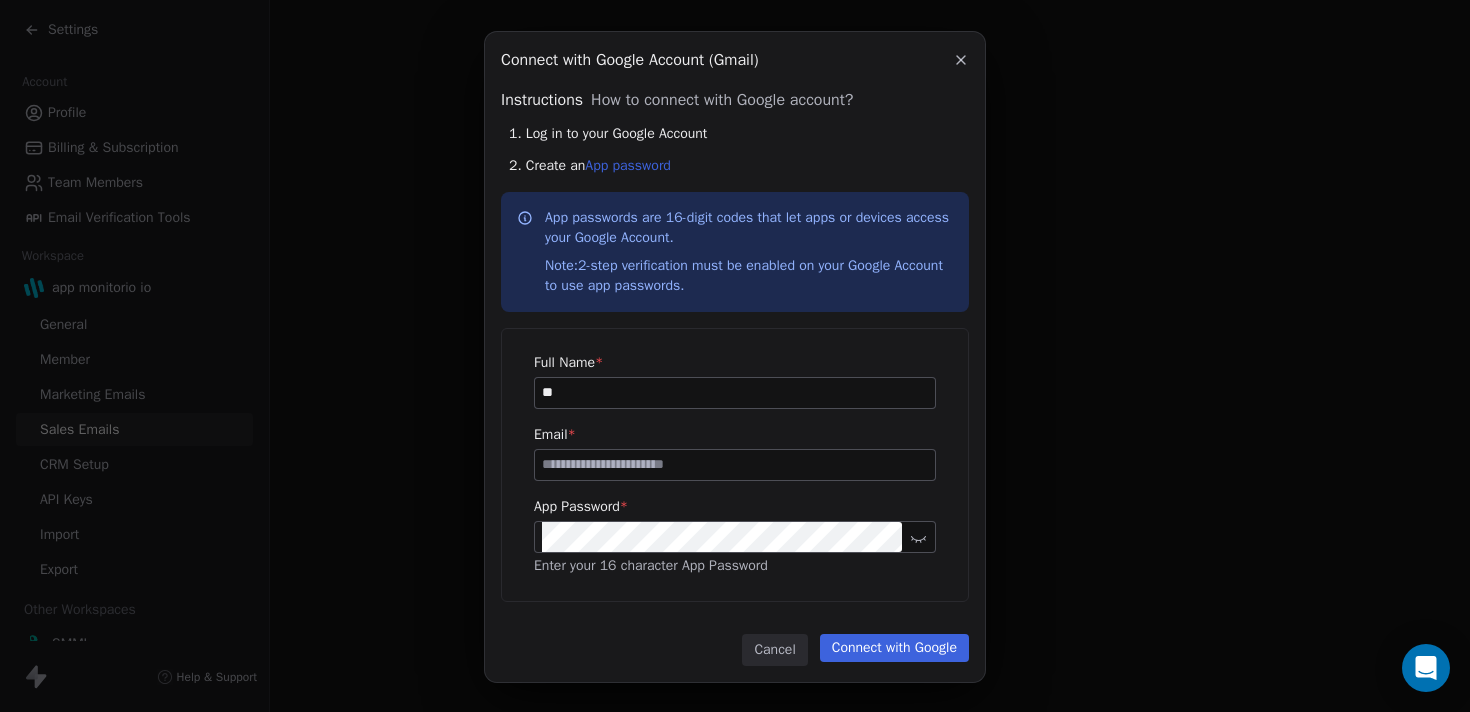 type on "*" 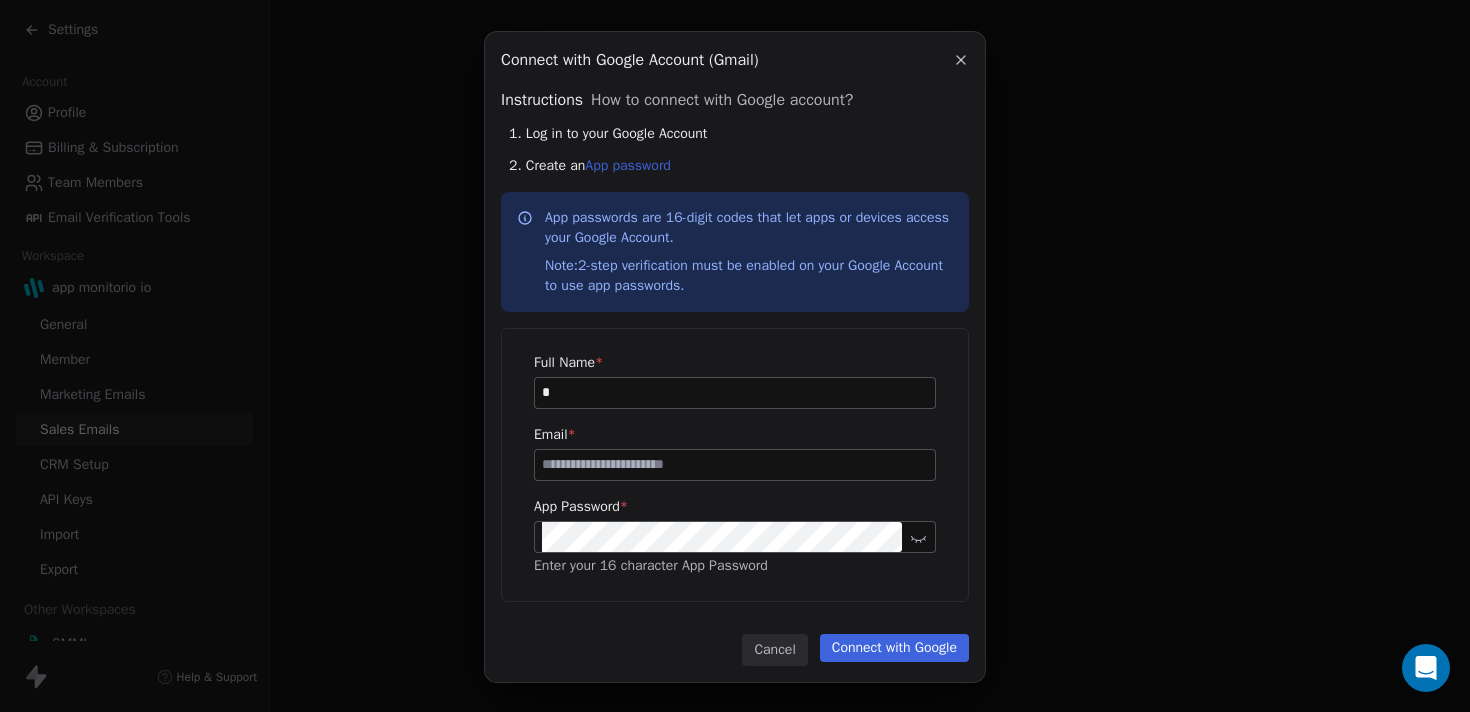 type 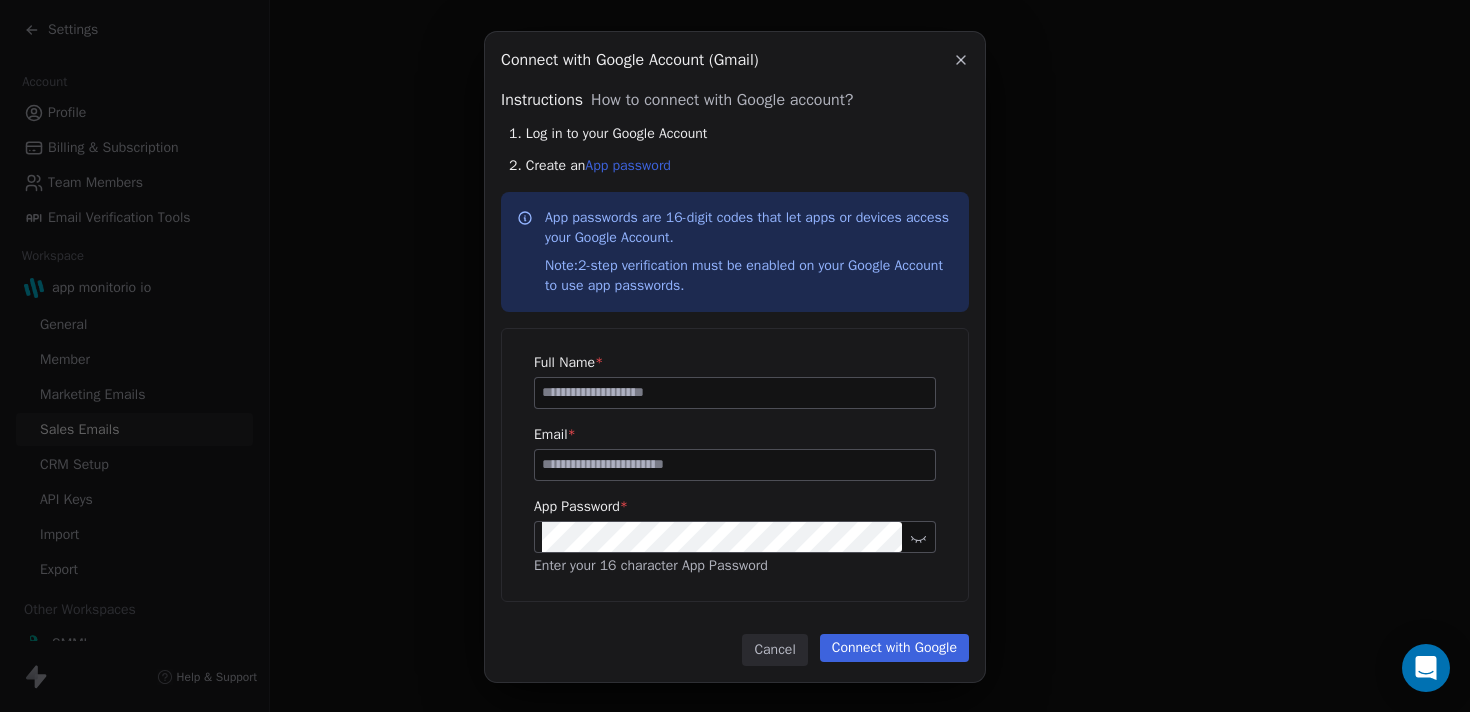 scroll, scrollTop: 12, scrollLeft: 0, axis: vertical 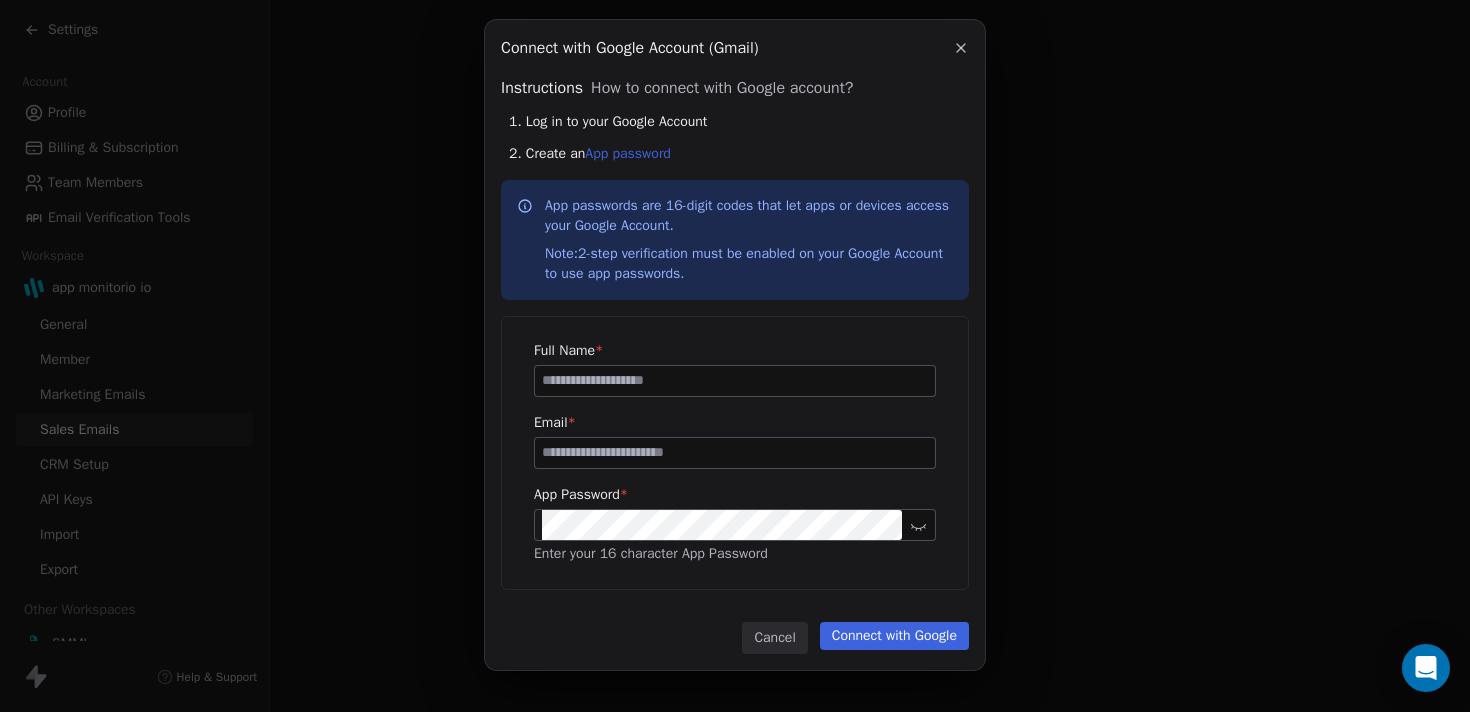 click on "Cancel" at bounding box center (774, 638) 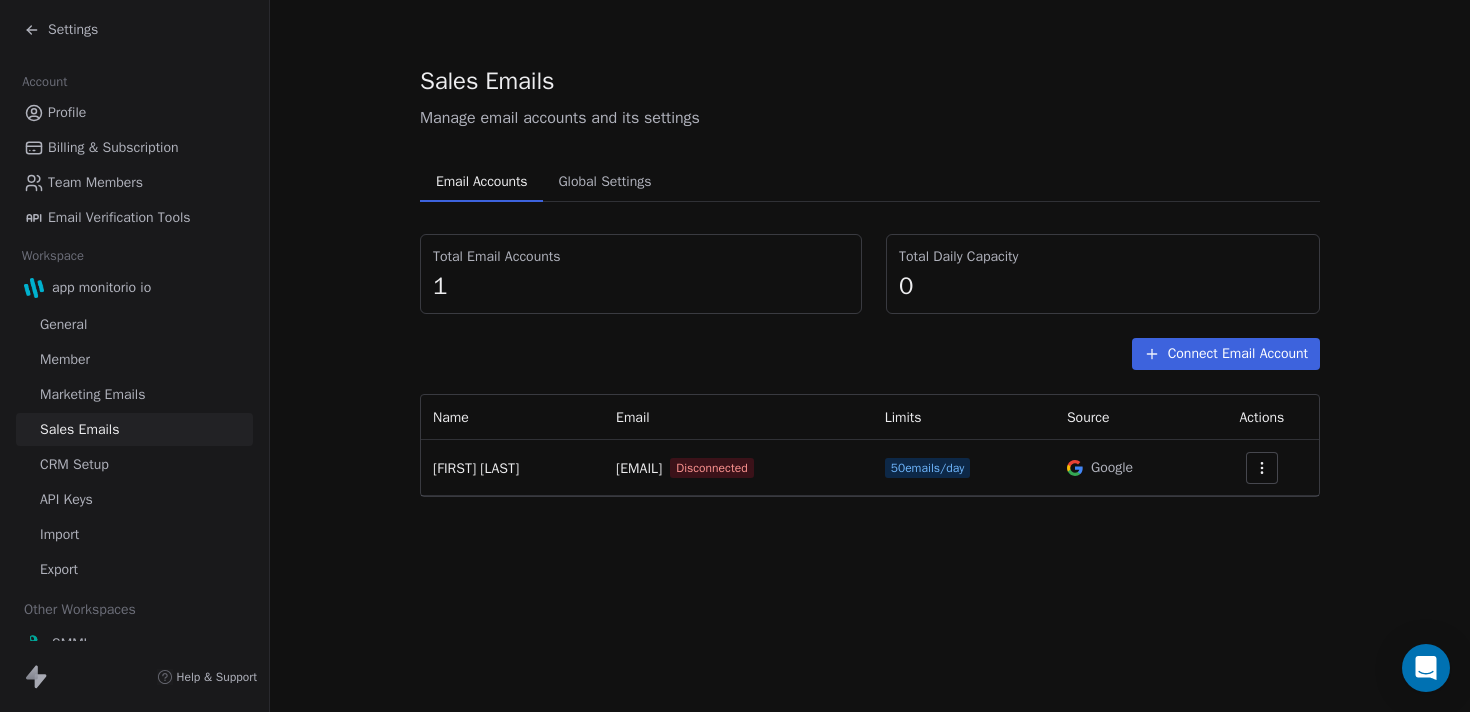 click on "Settings" at bounding box center [73, 30] 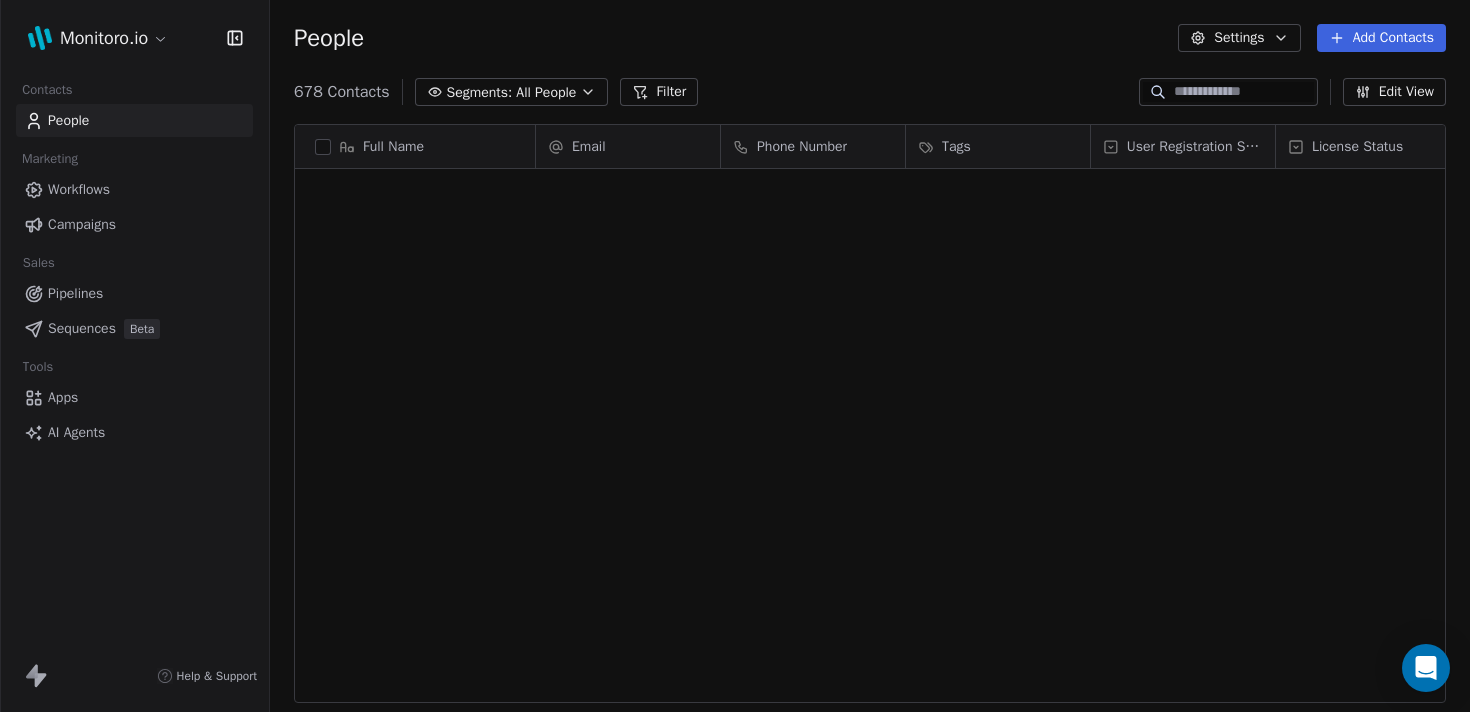 scroll, scrollTop: 4773, scrollLeft: 0, axis: vertical 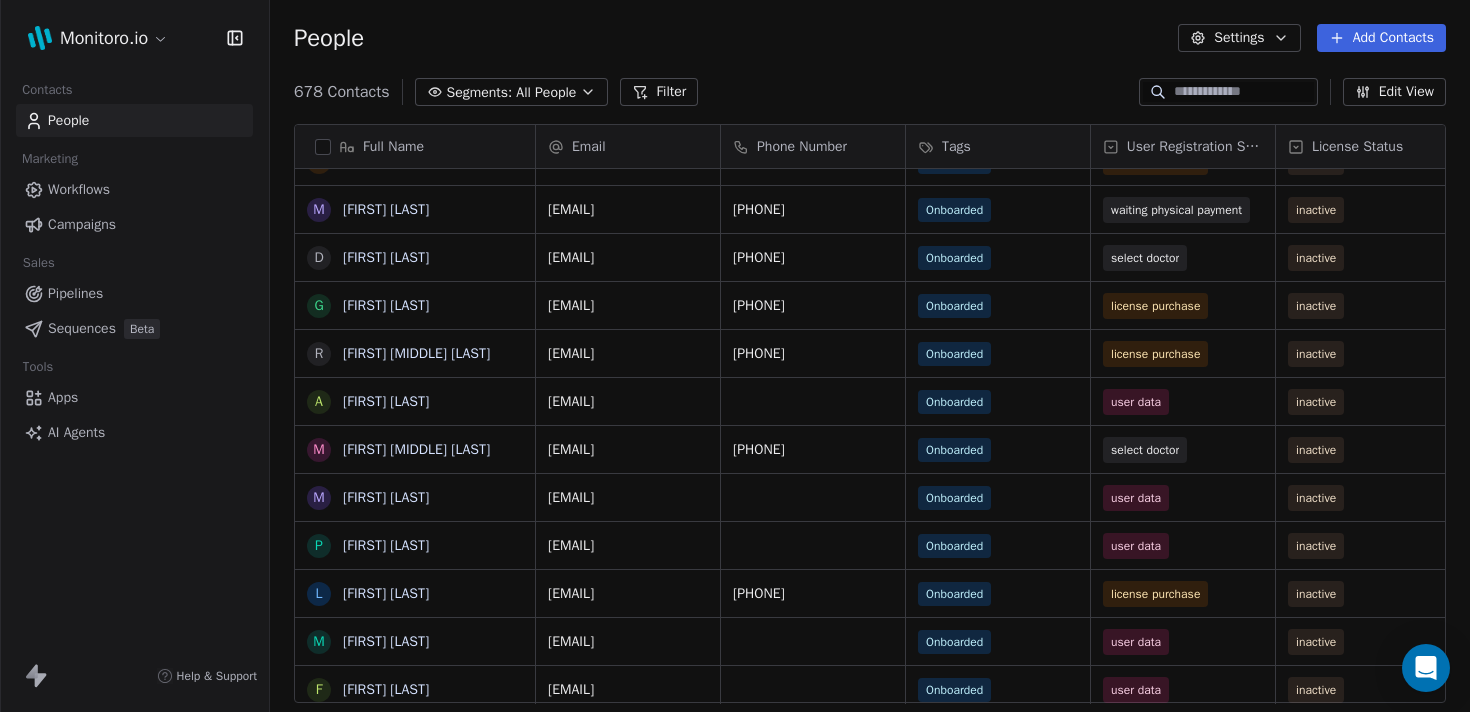 click on "Workflows" at bounding box center (79, 189) 